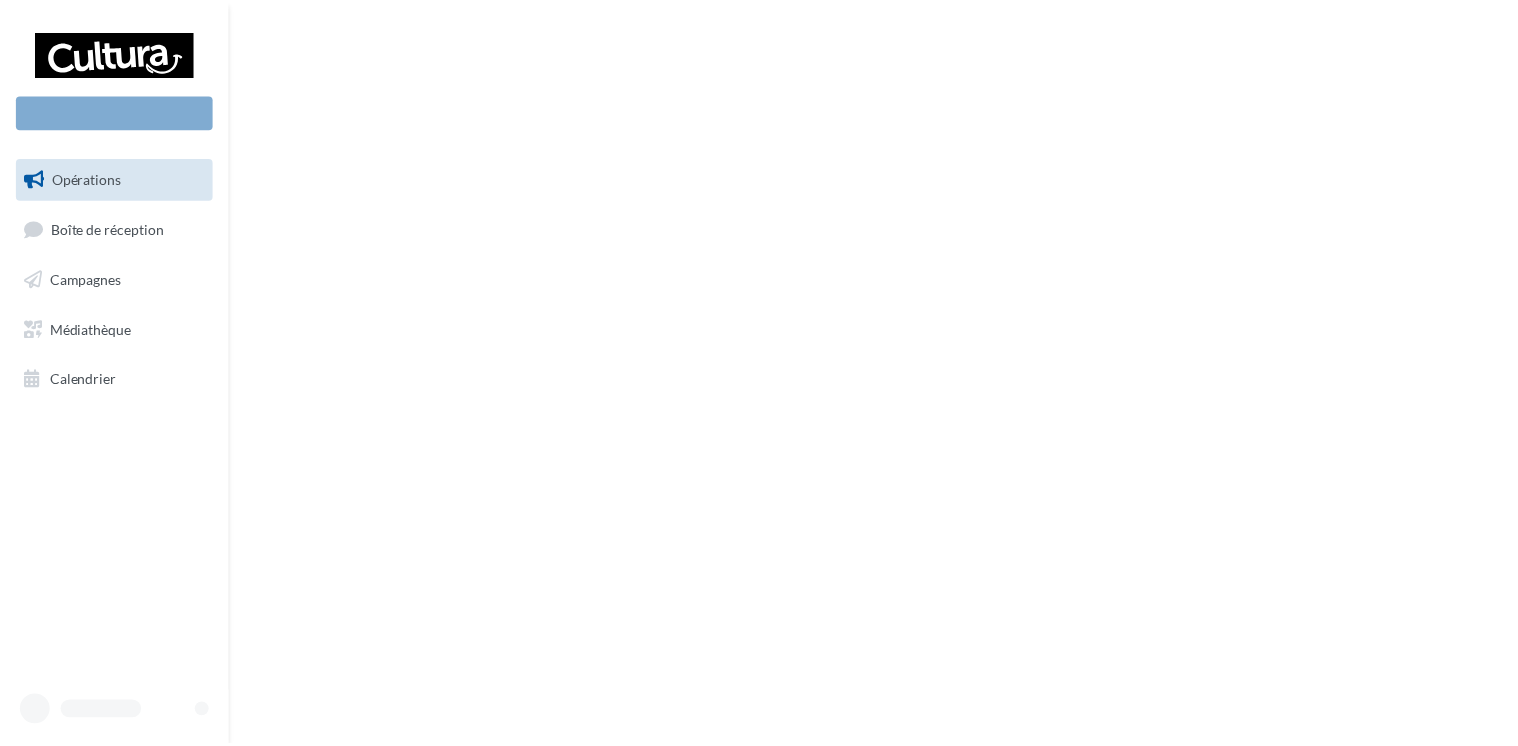 scroll, scrollTop: 0, scrollLeft: 0, axis: both 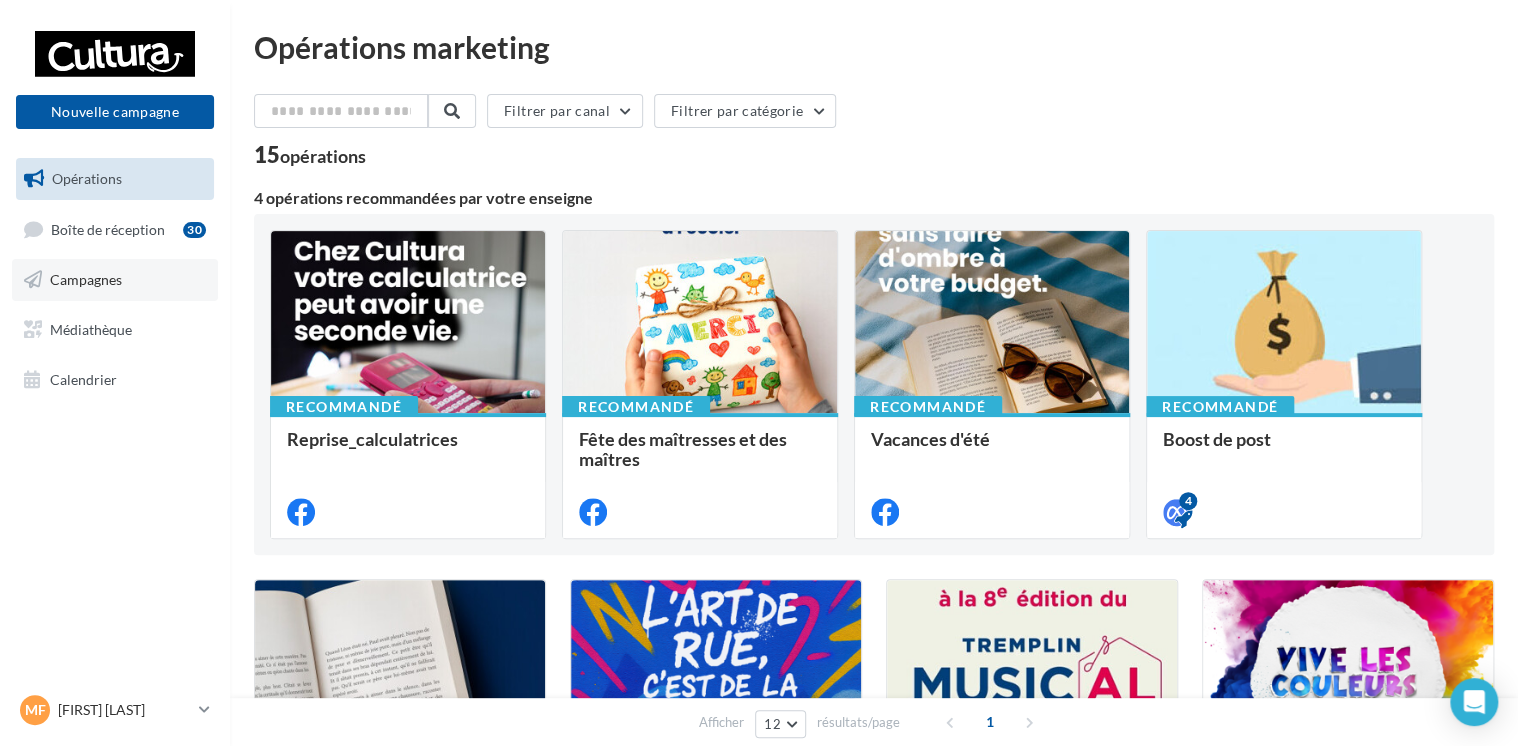 click on "Campagnes" at bounding box center (115, 280) 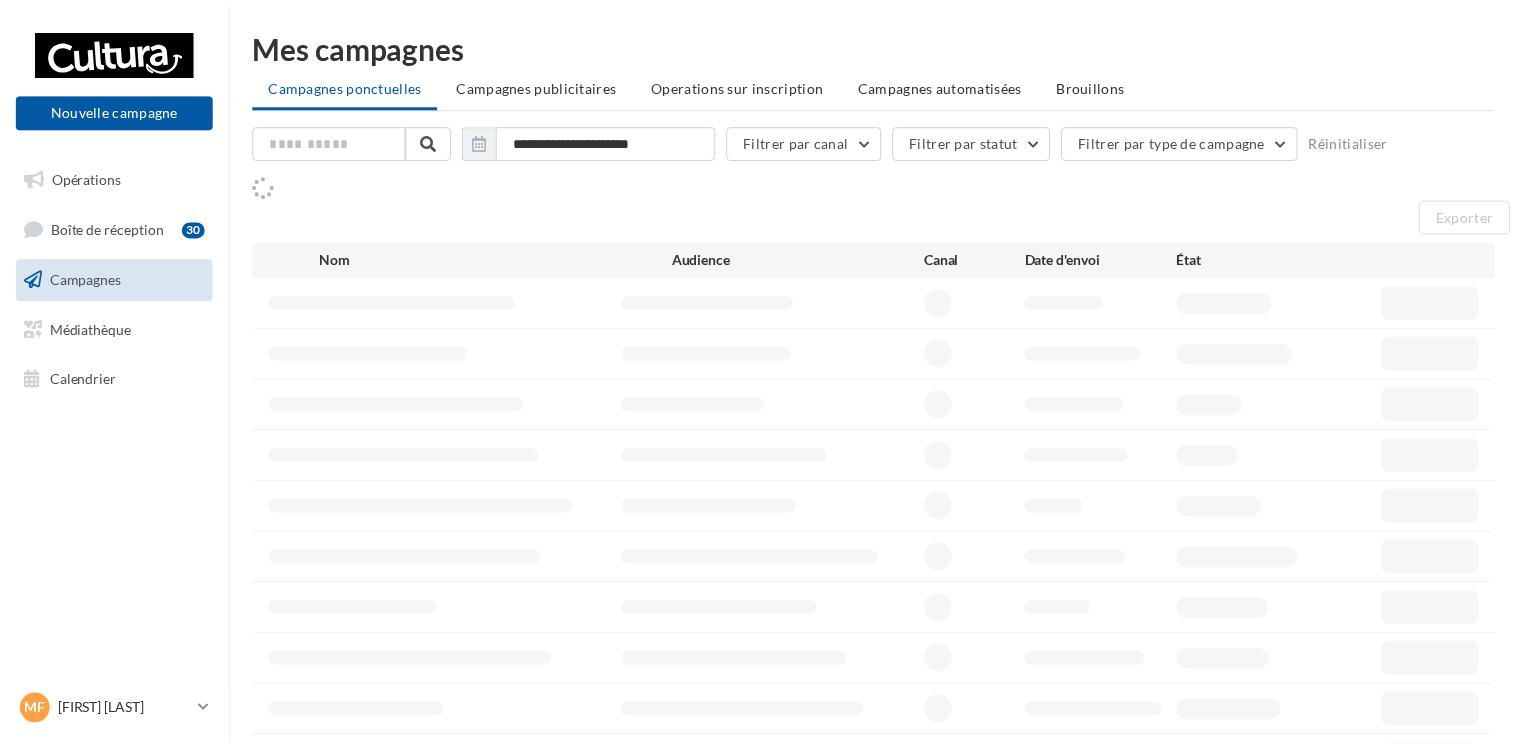 scroll, scrollTop: 0, scrollLeft: 0, axis: both 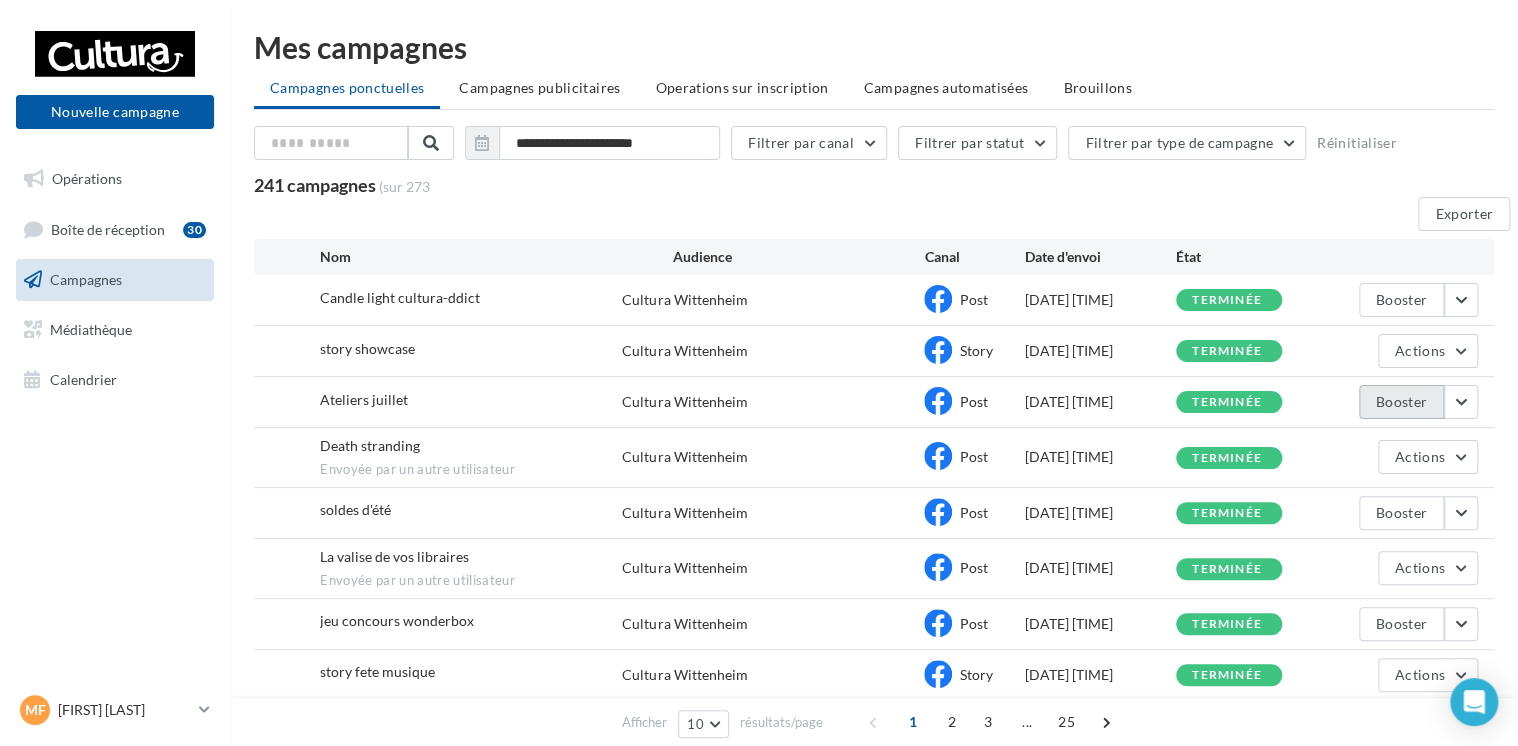 click on "Booster" at bounding box center [1401, 300] 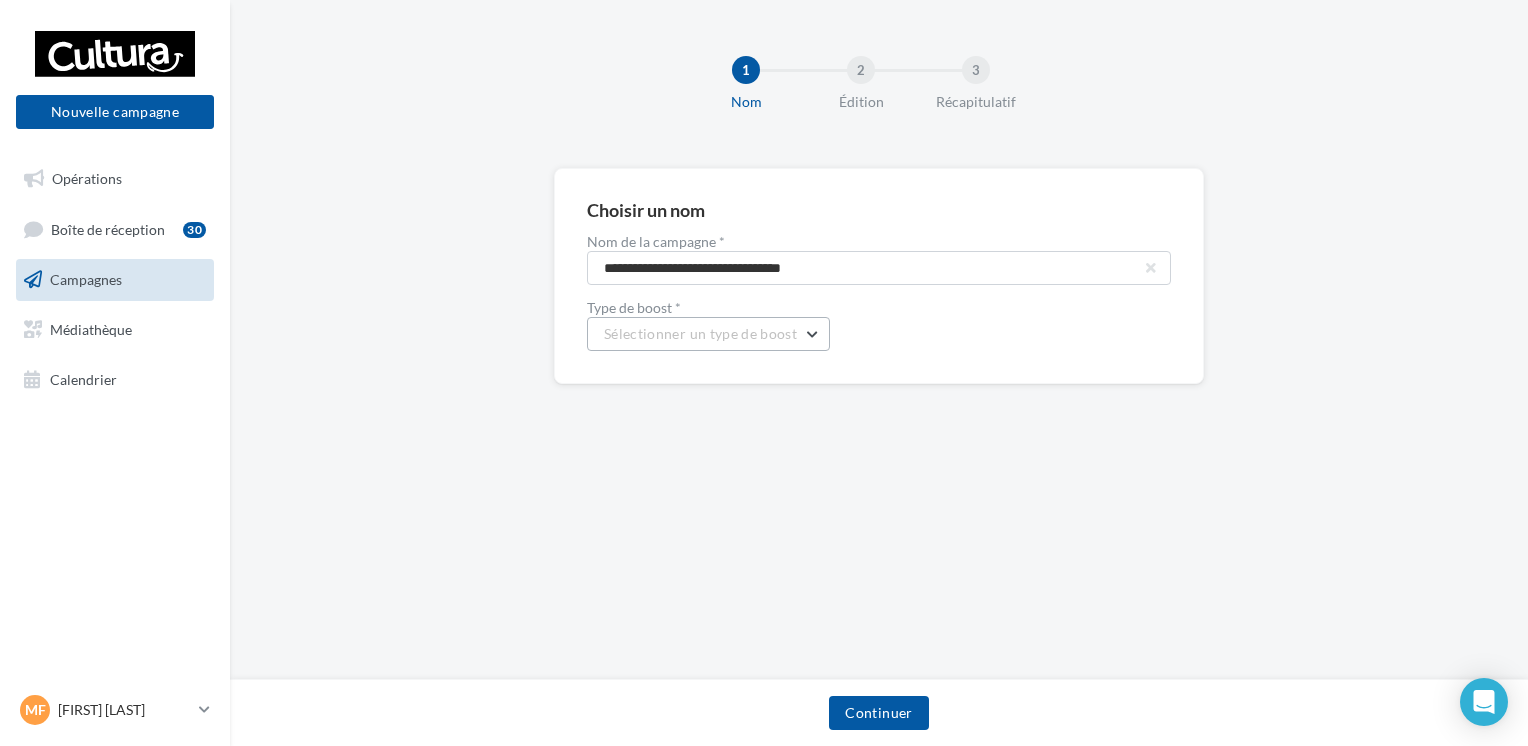 click on "Sélectionner un type de boost" at bounding box center (700, 333) 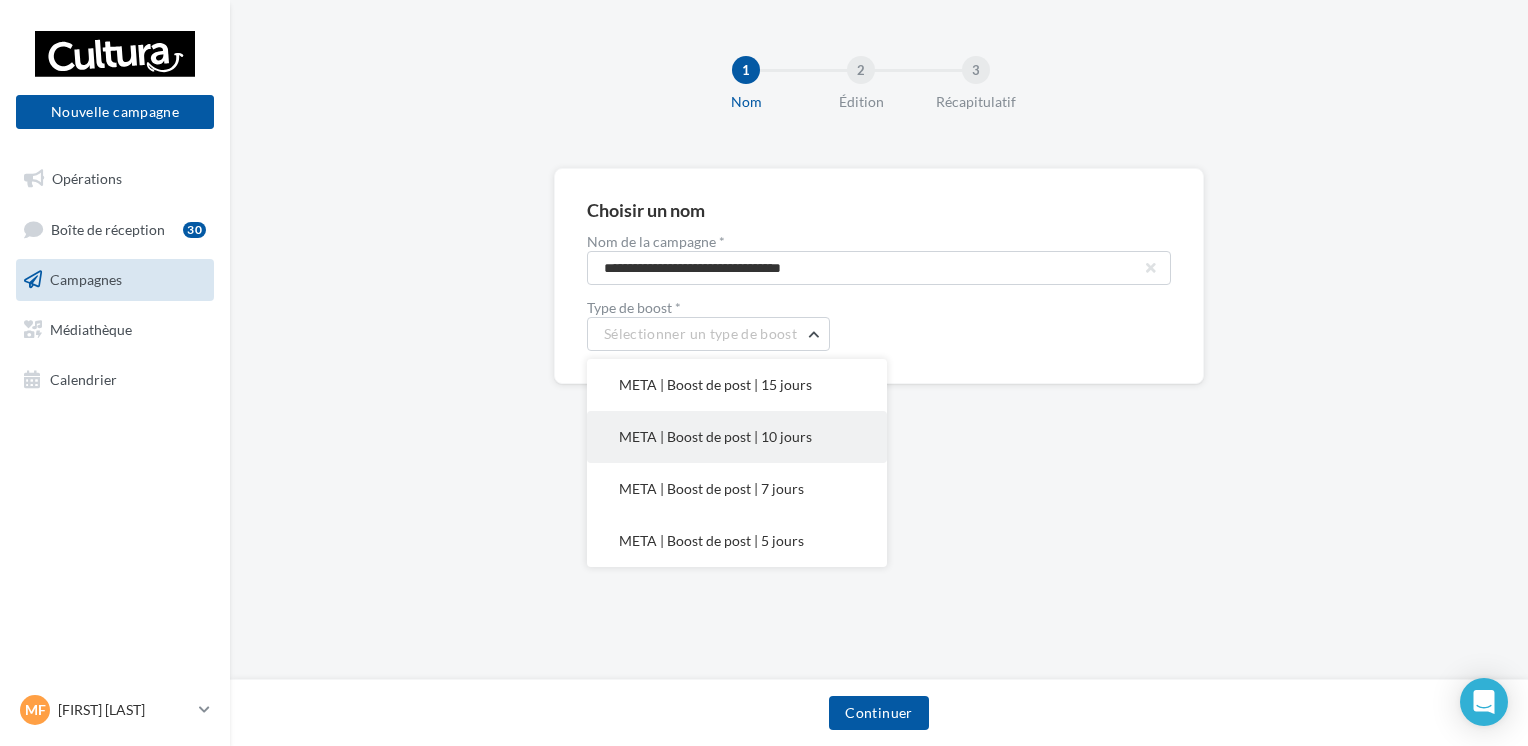click on "META | Boost de post | 10 jours" at bounding box center [737, 385] 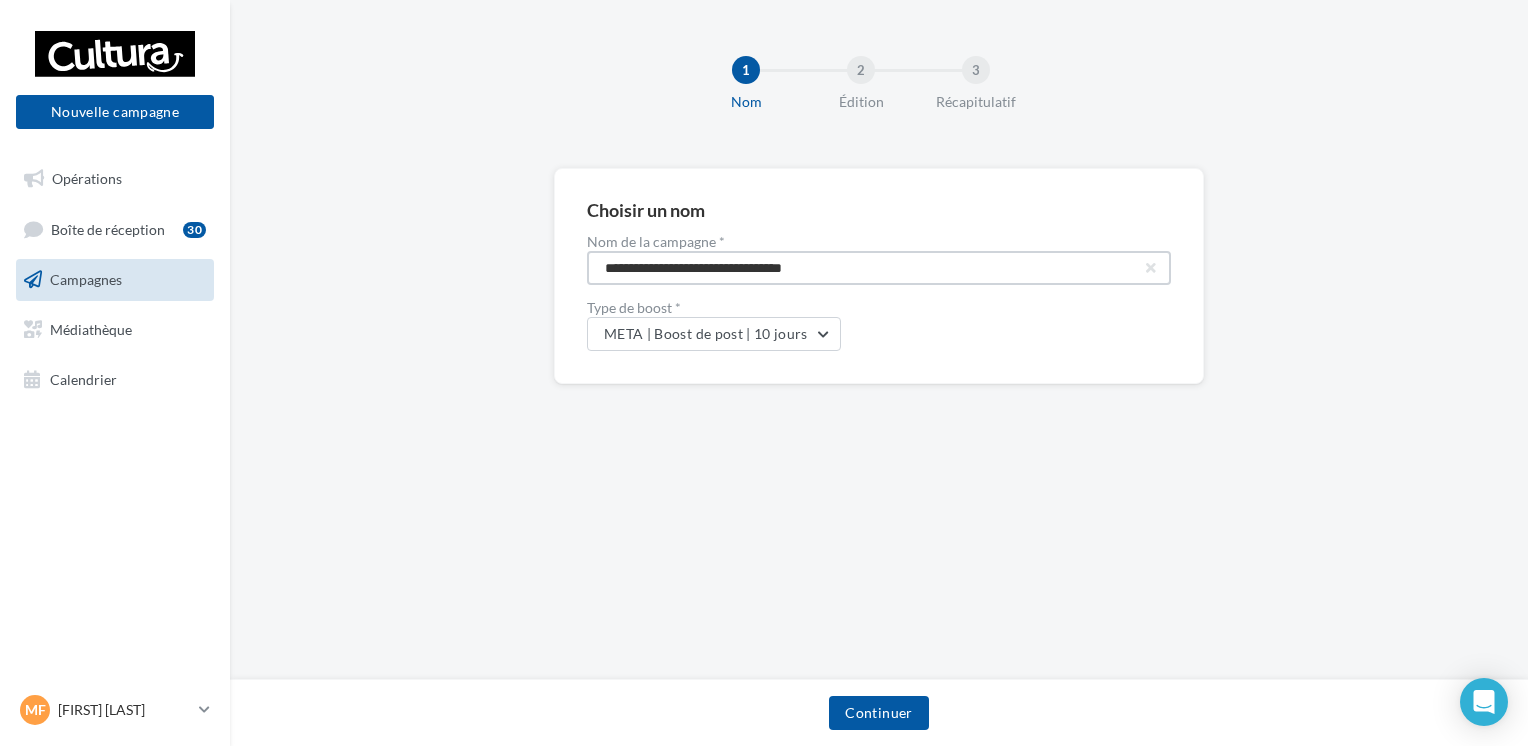 click on "**********" at bounding box center (879, 268) 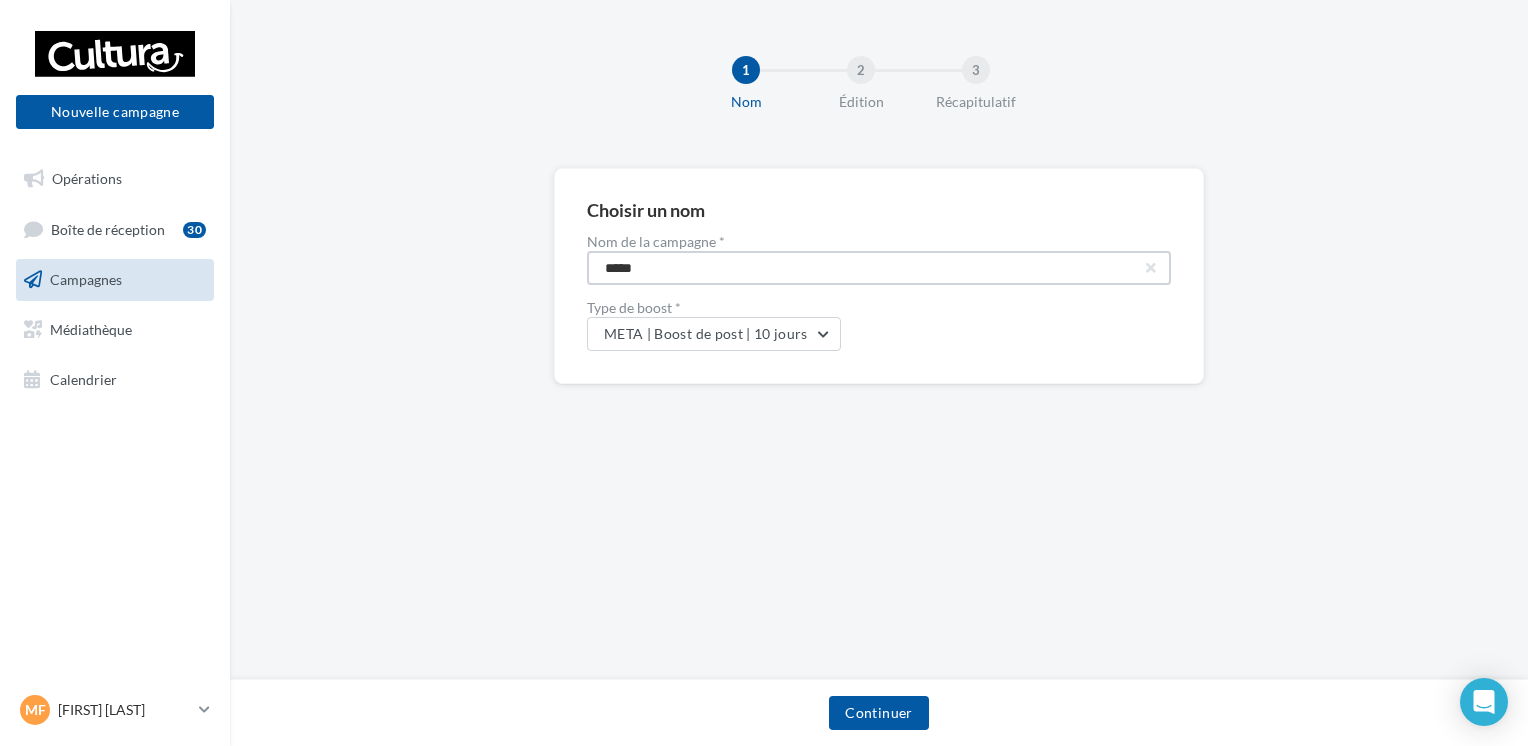 type on "*****" 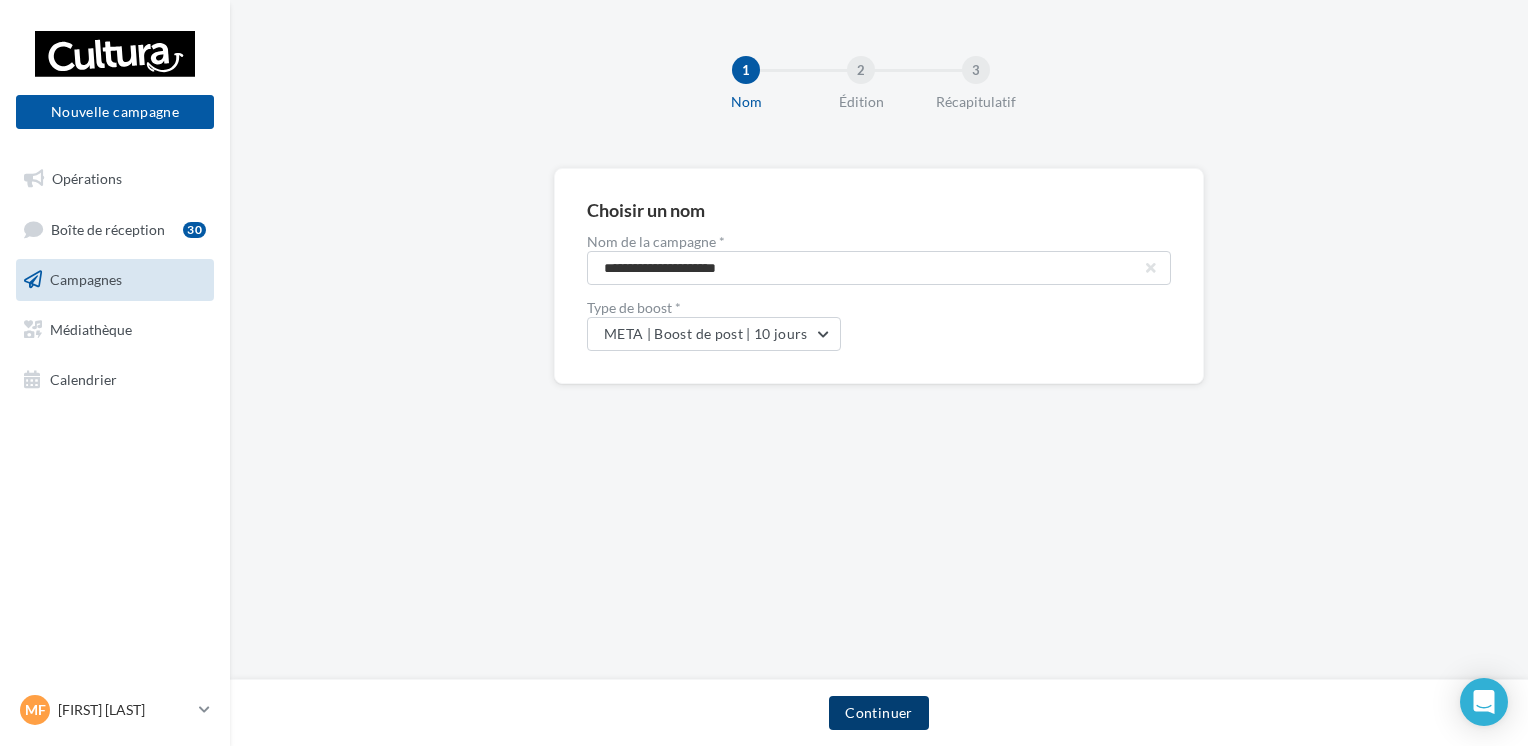 click on "Continuer" at bounding box center (878, 713) 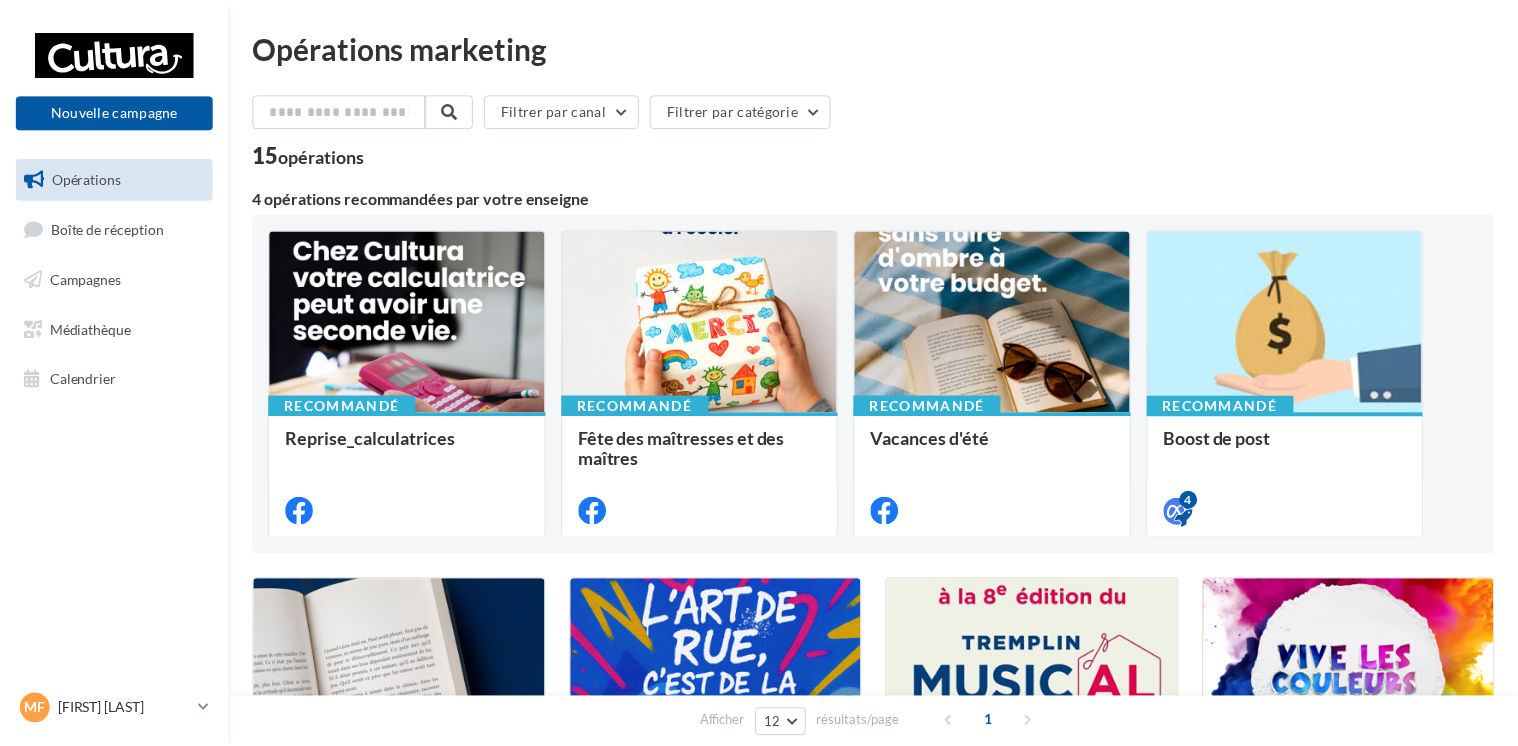 scroll, scrollTop: 0, scrollLeft: 0, axis: both 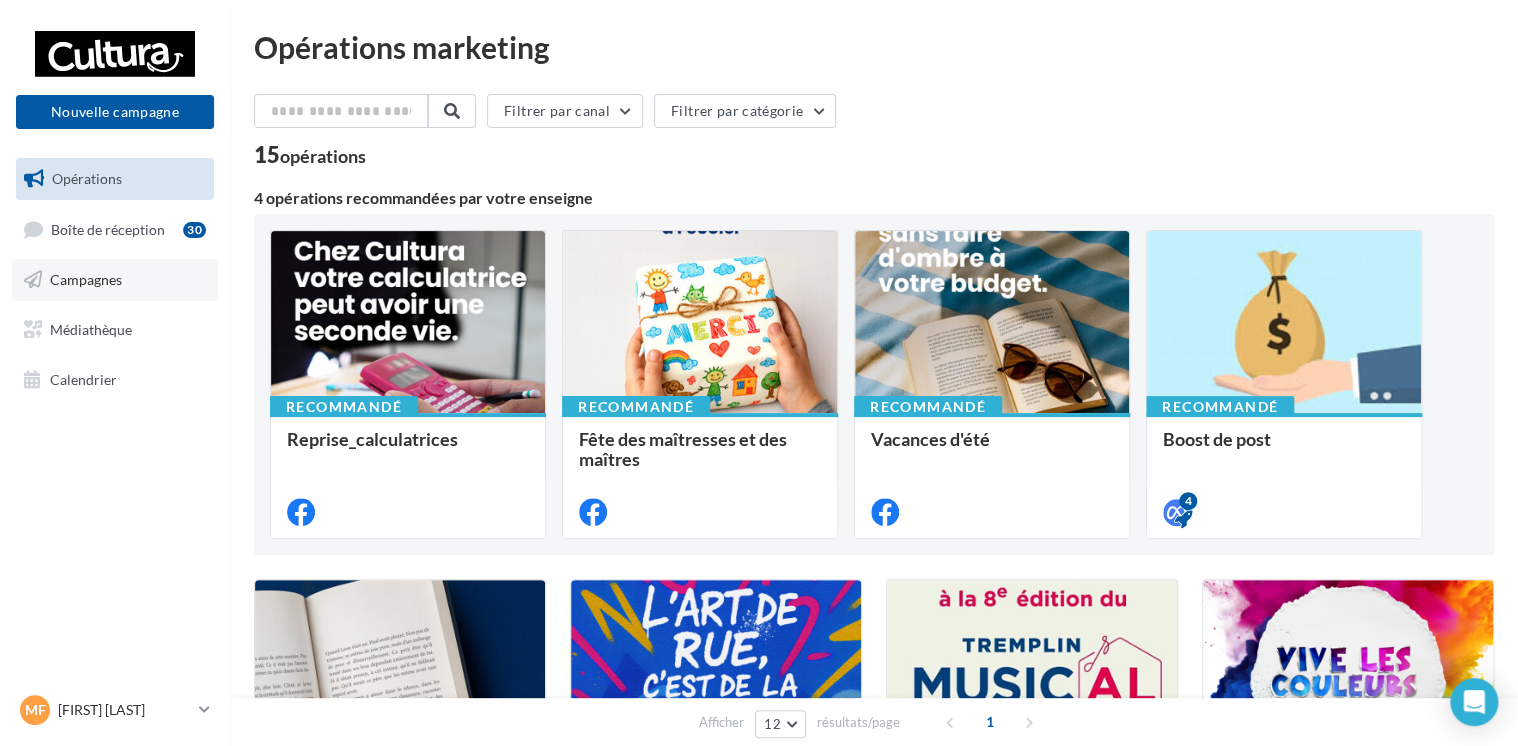 click on "Campagnes" at bounding box center [115, 280] 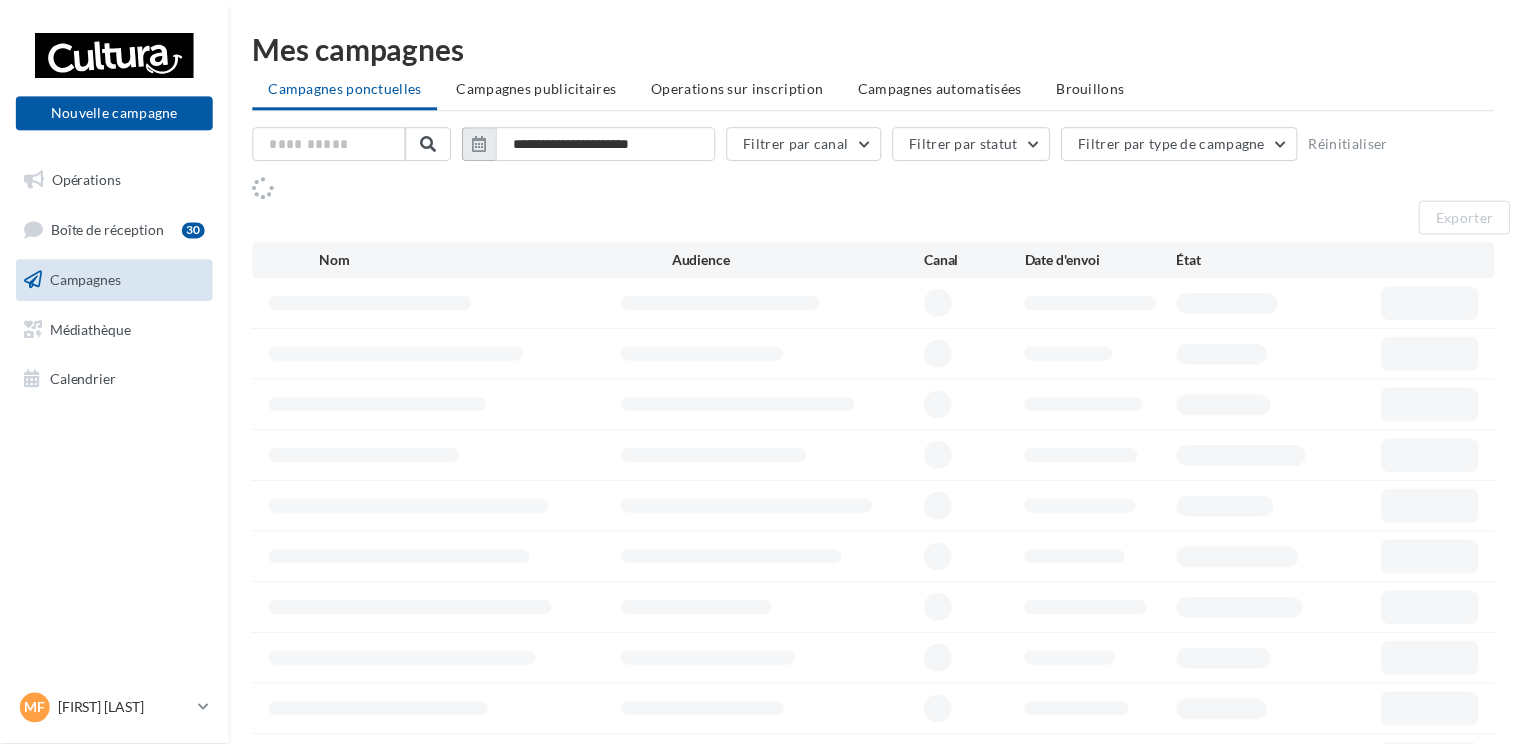 scroll, scrollTop: 0, scrollLeft: 0, axis: both 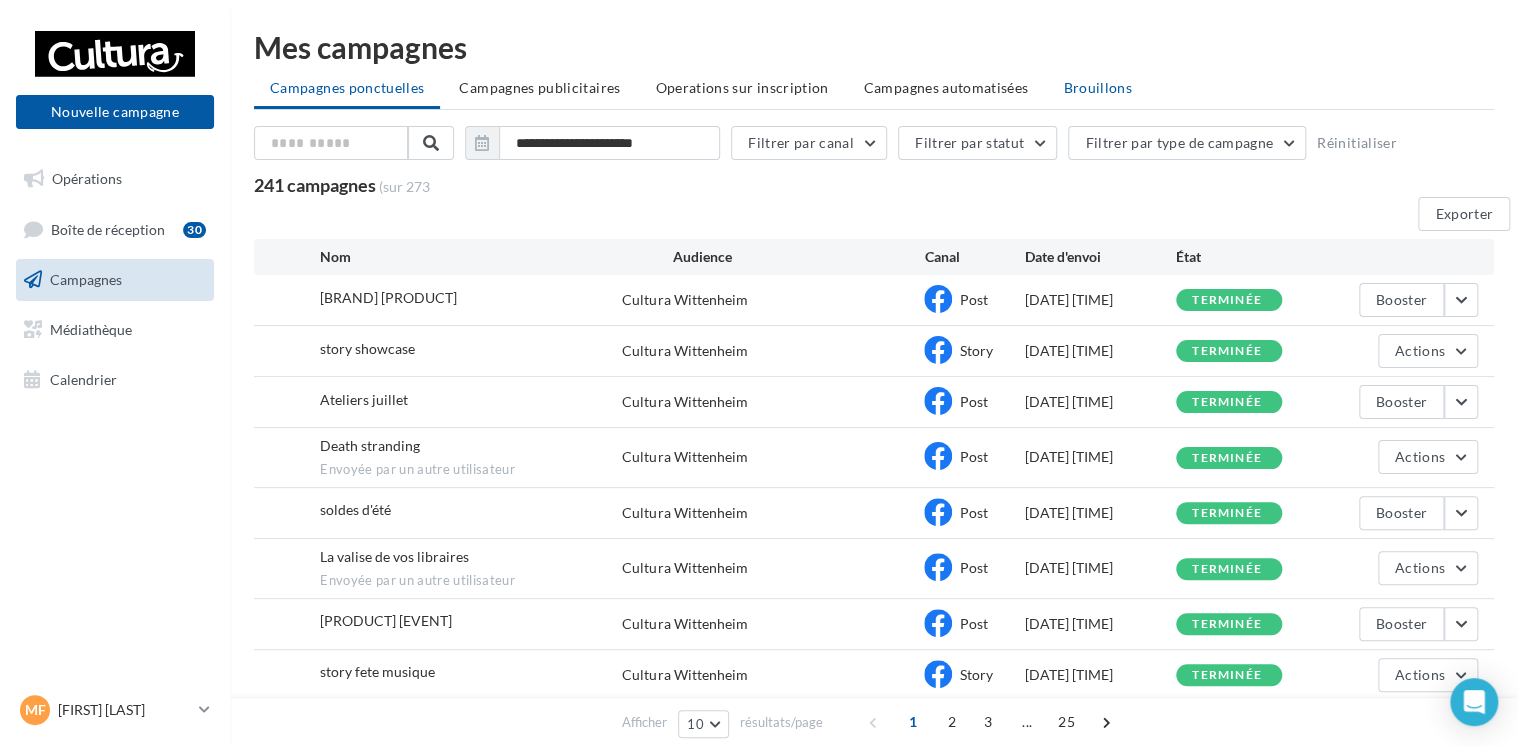 click on "Brouillons" at bounding box center (347, 87) 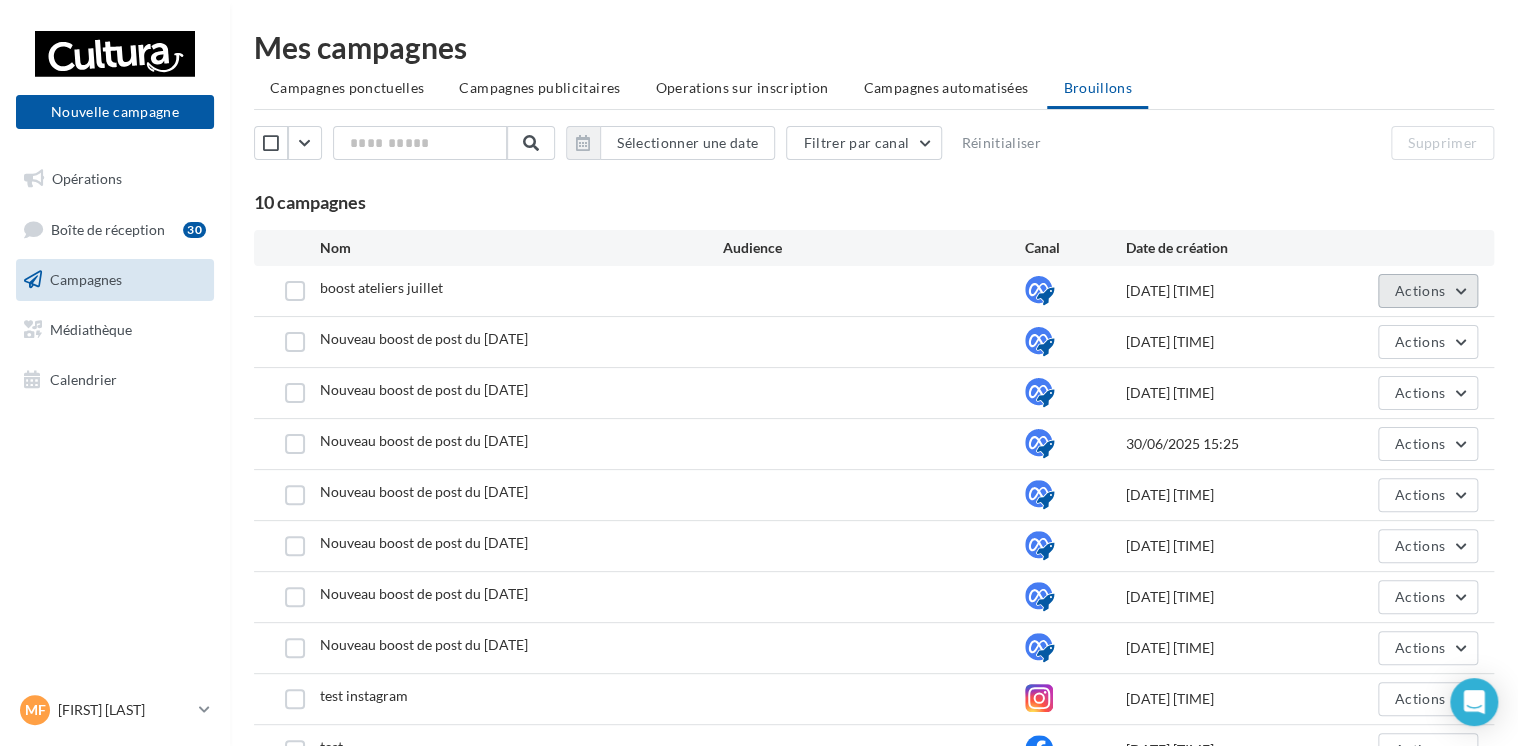 click on "Actions" at bounding box center (1420, 290) 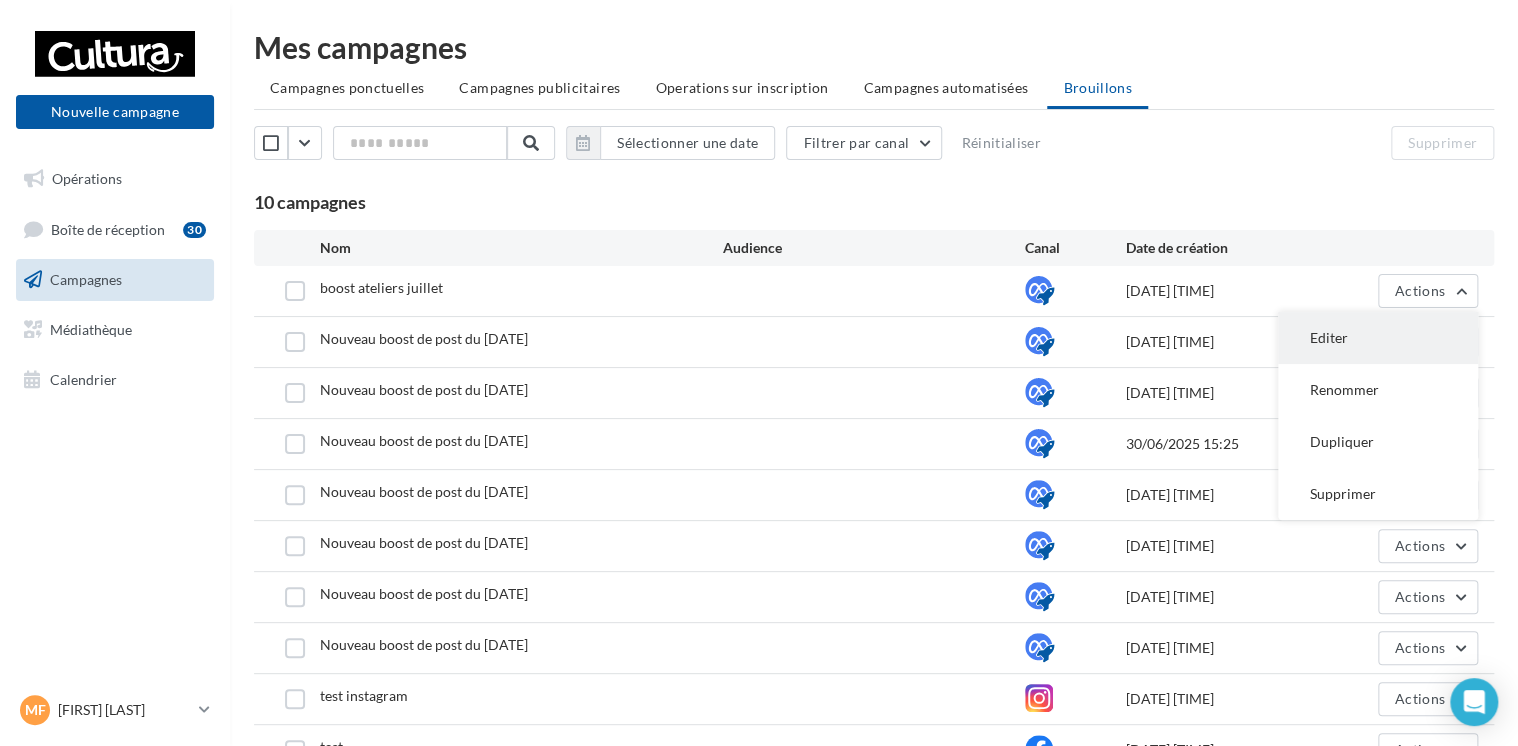 click on "Editer" at bounding box center [1378, 338] 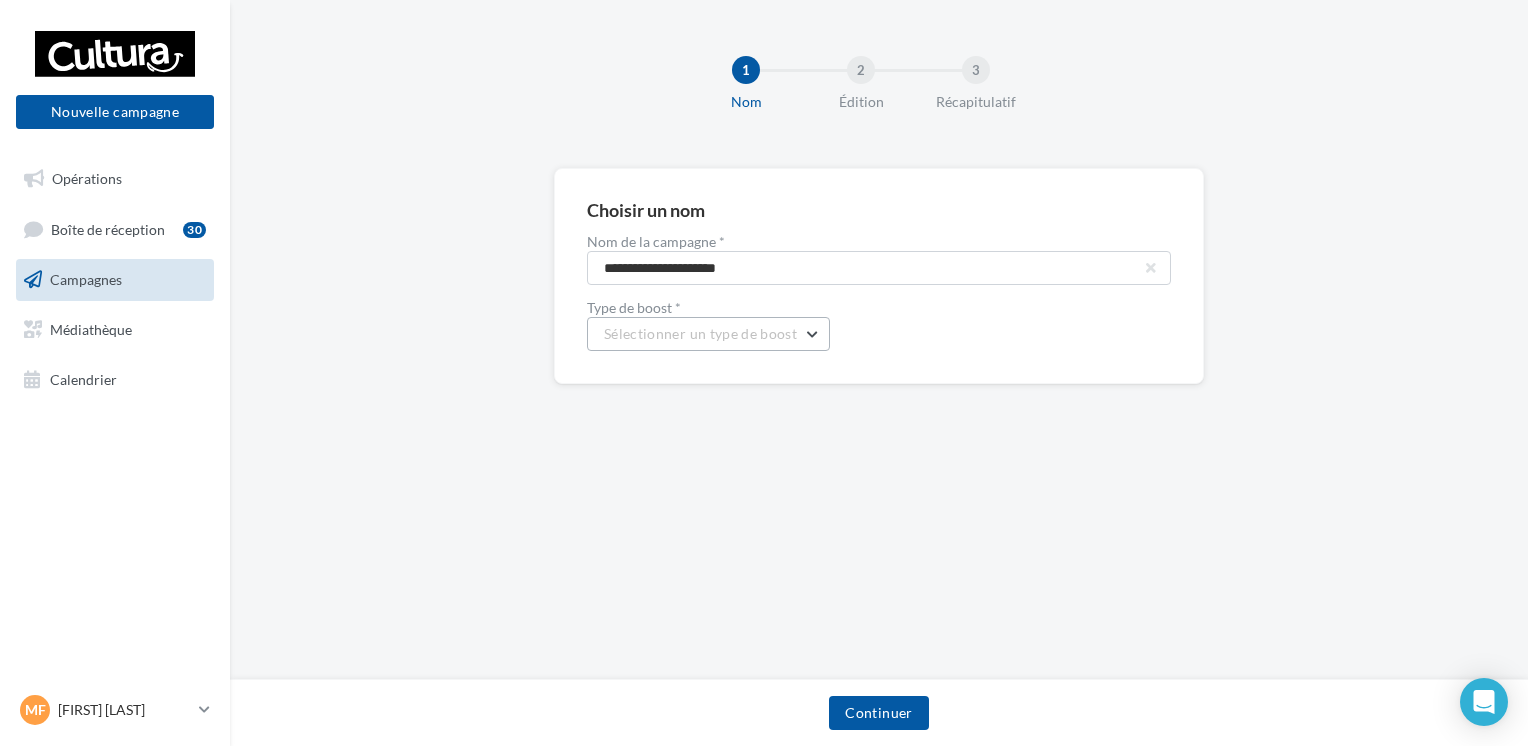 click on "Sélectionner un type de boost" at bounding box center [708, 334] 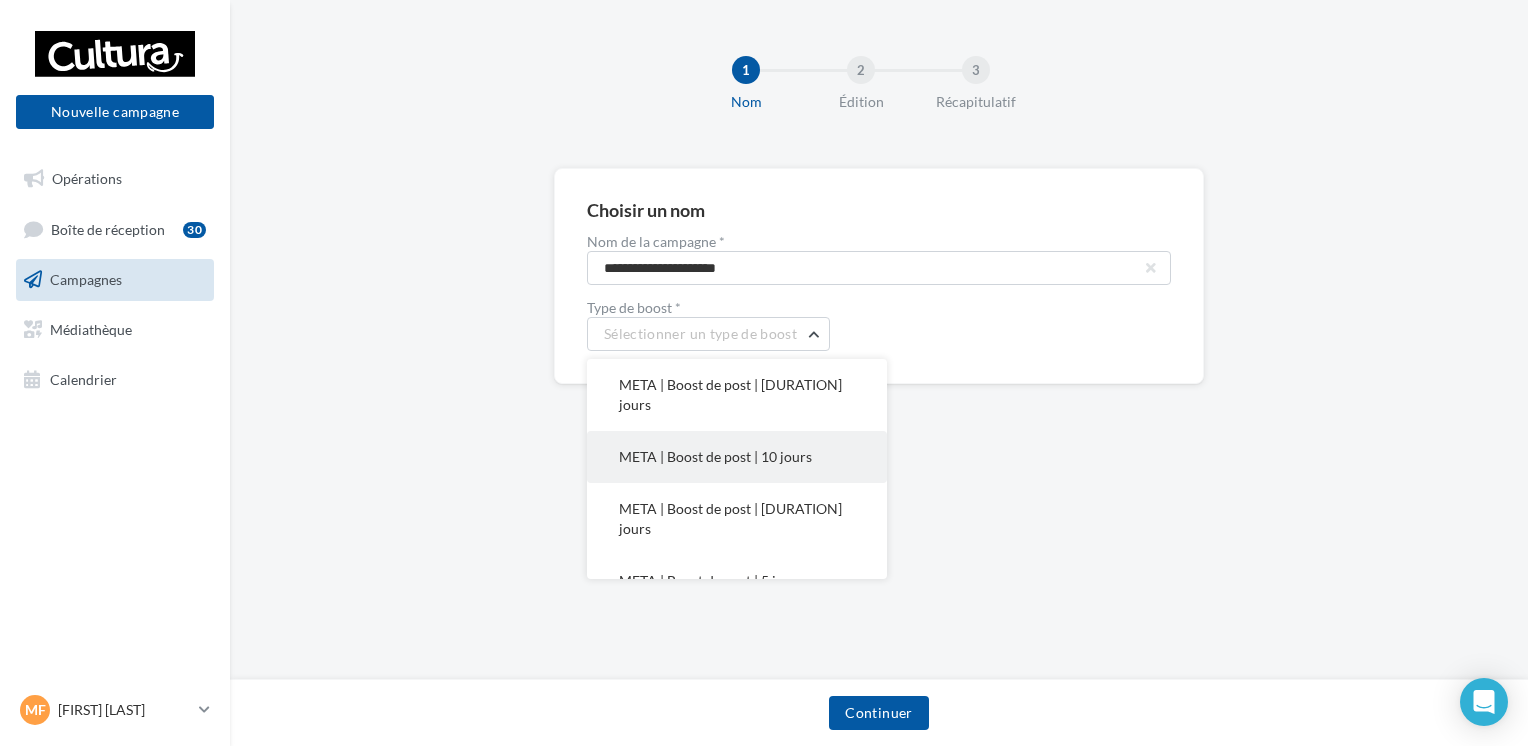 click on "META | Boost de post | 10 jours" at bounding box center [730, 394] 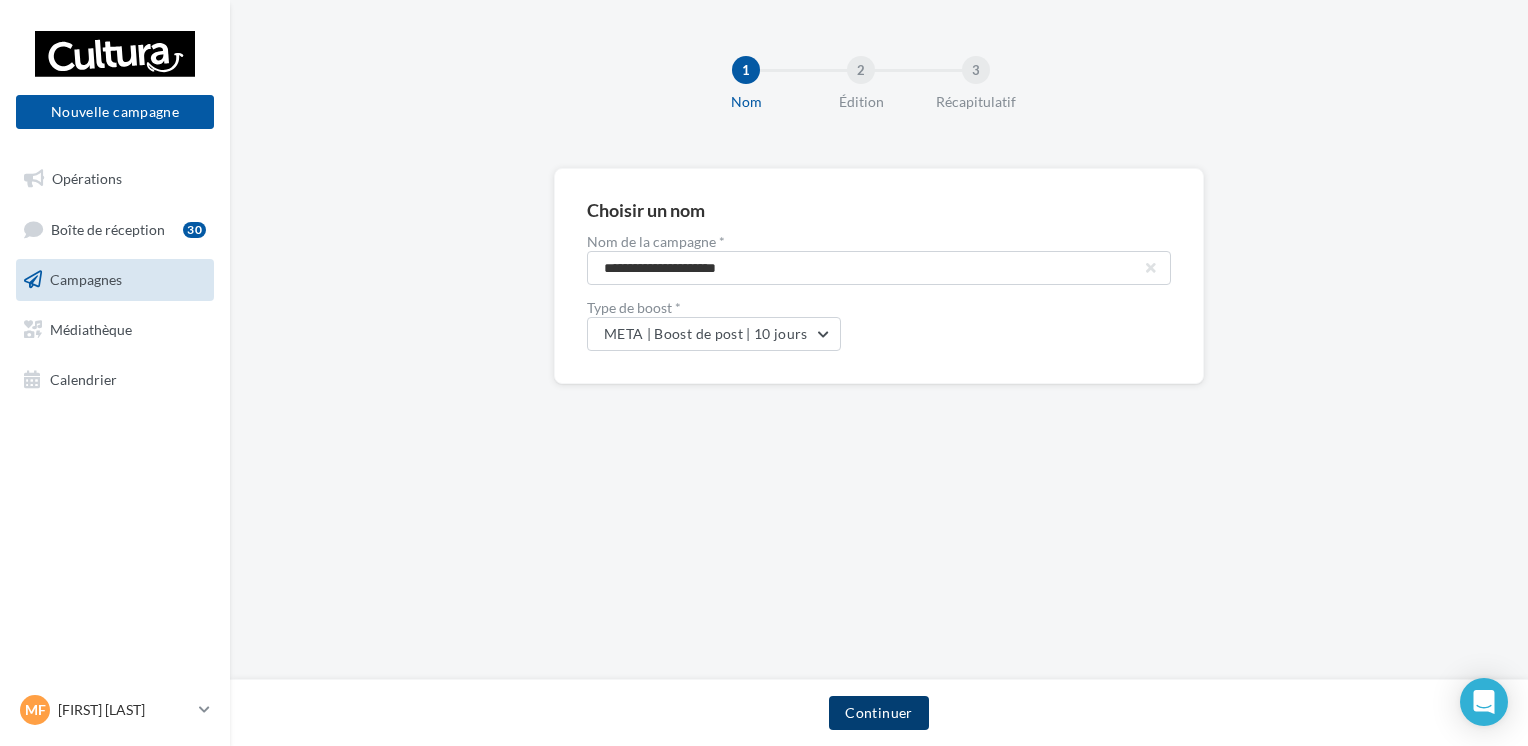 click on "Continuer" at bounding box center (878, 713) 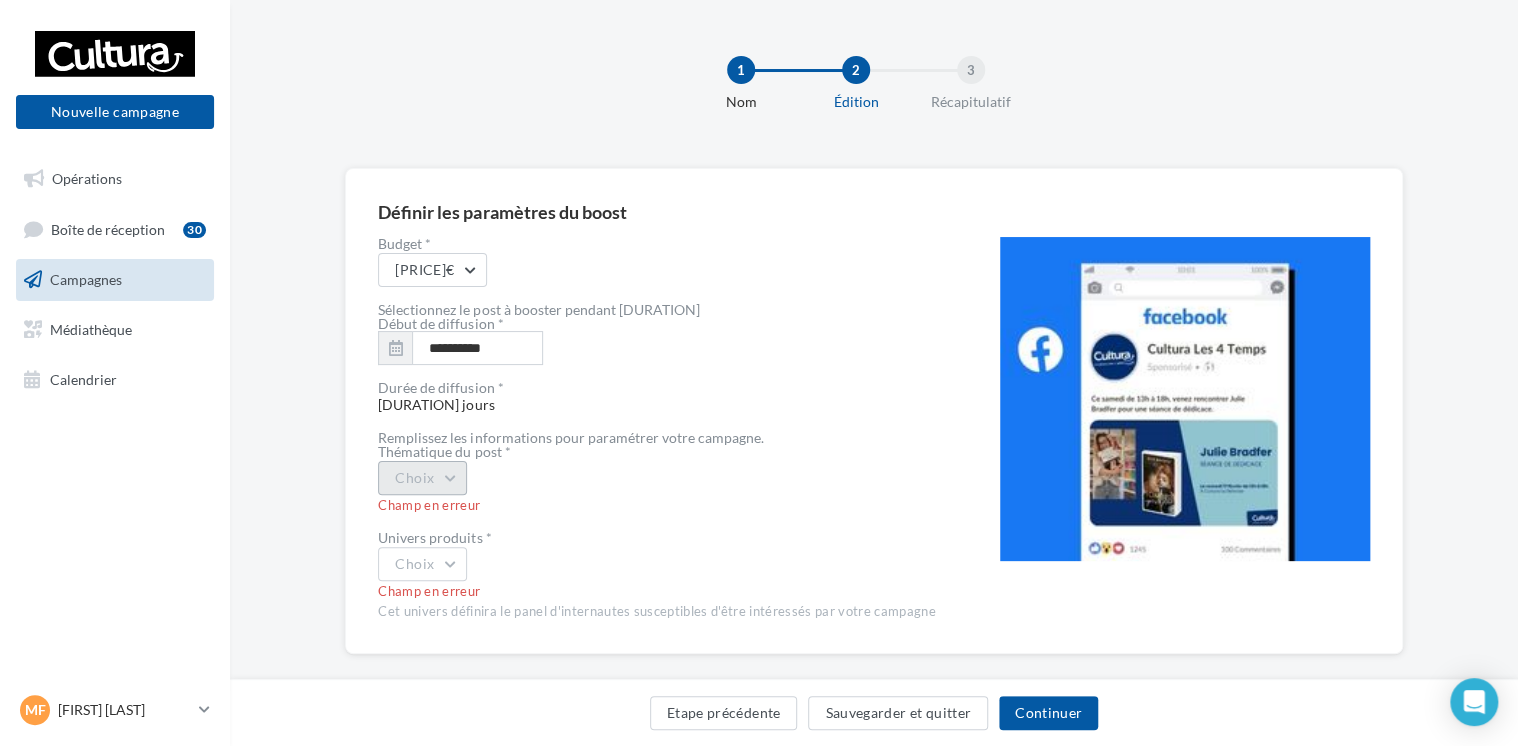 click on "Choix" at bounding box center (422, 478) 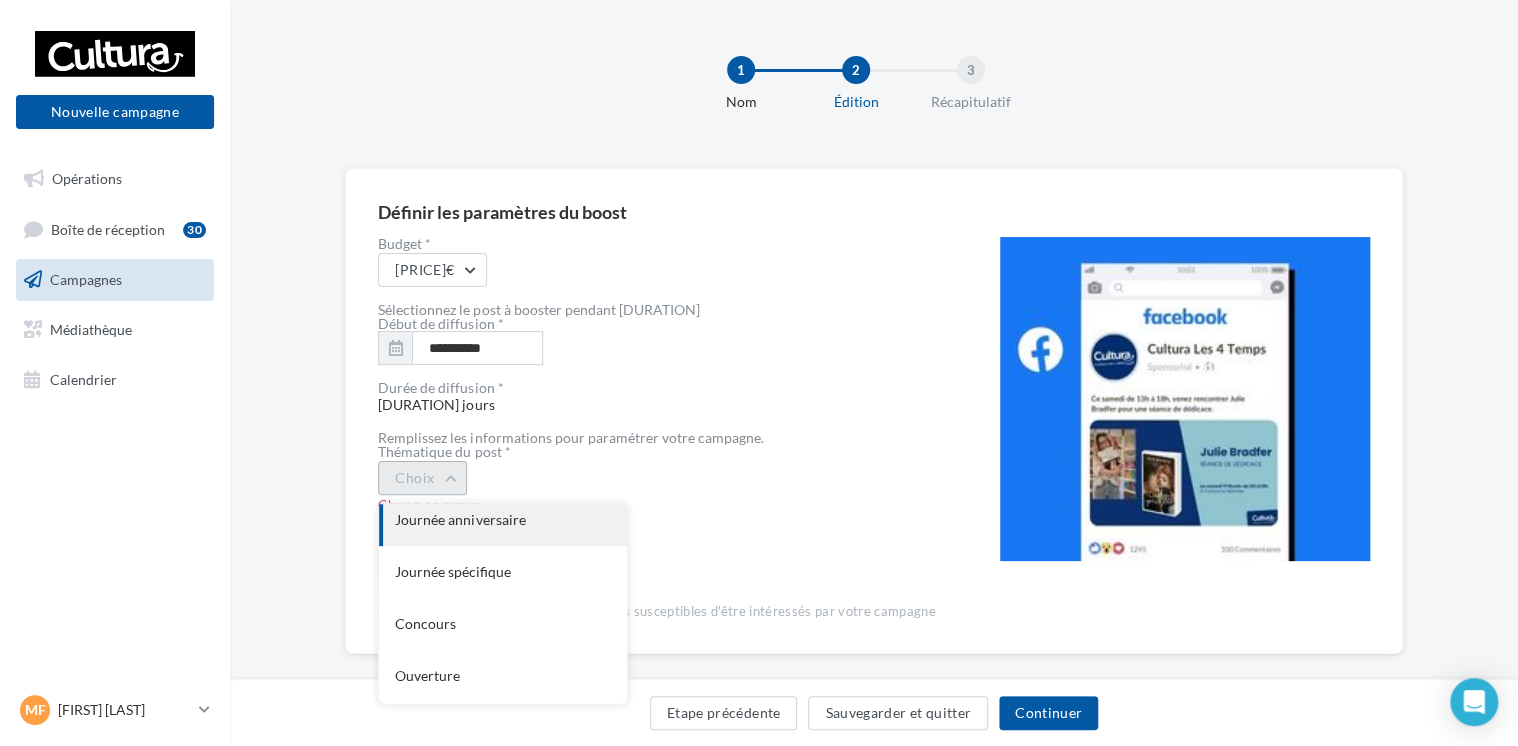 scroll, scrollTop: 0, scrollLeft: 0, axis: both 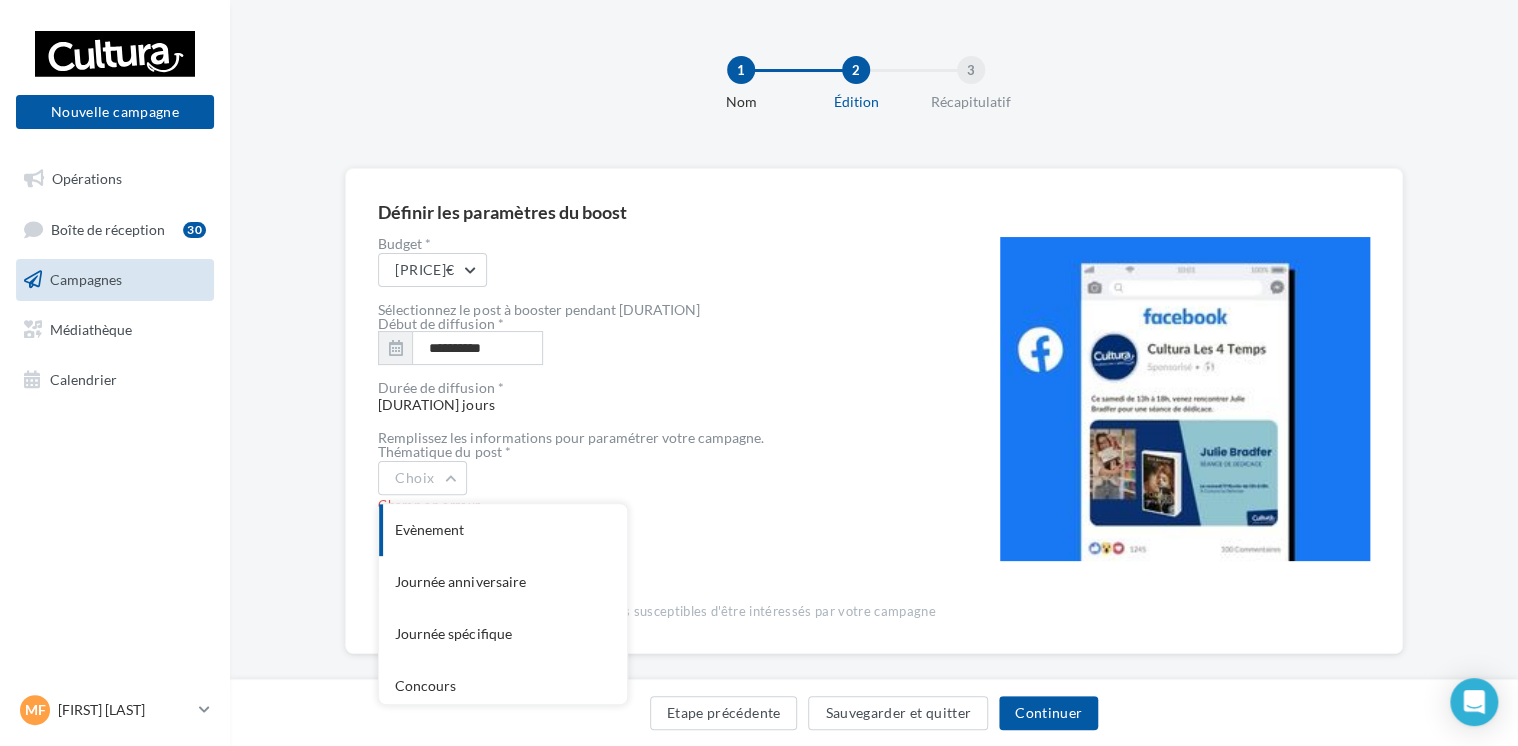 drag, startPoint x: 452, startPoint y: 528, endPoint x: 477, endPoint y: 530, distance: 25.079872 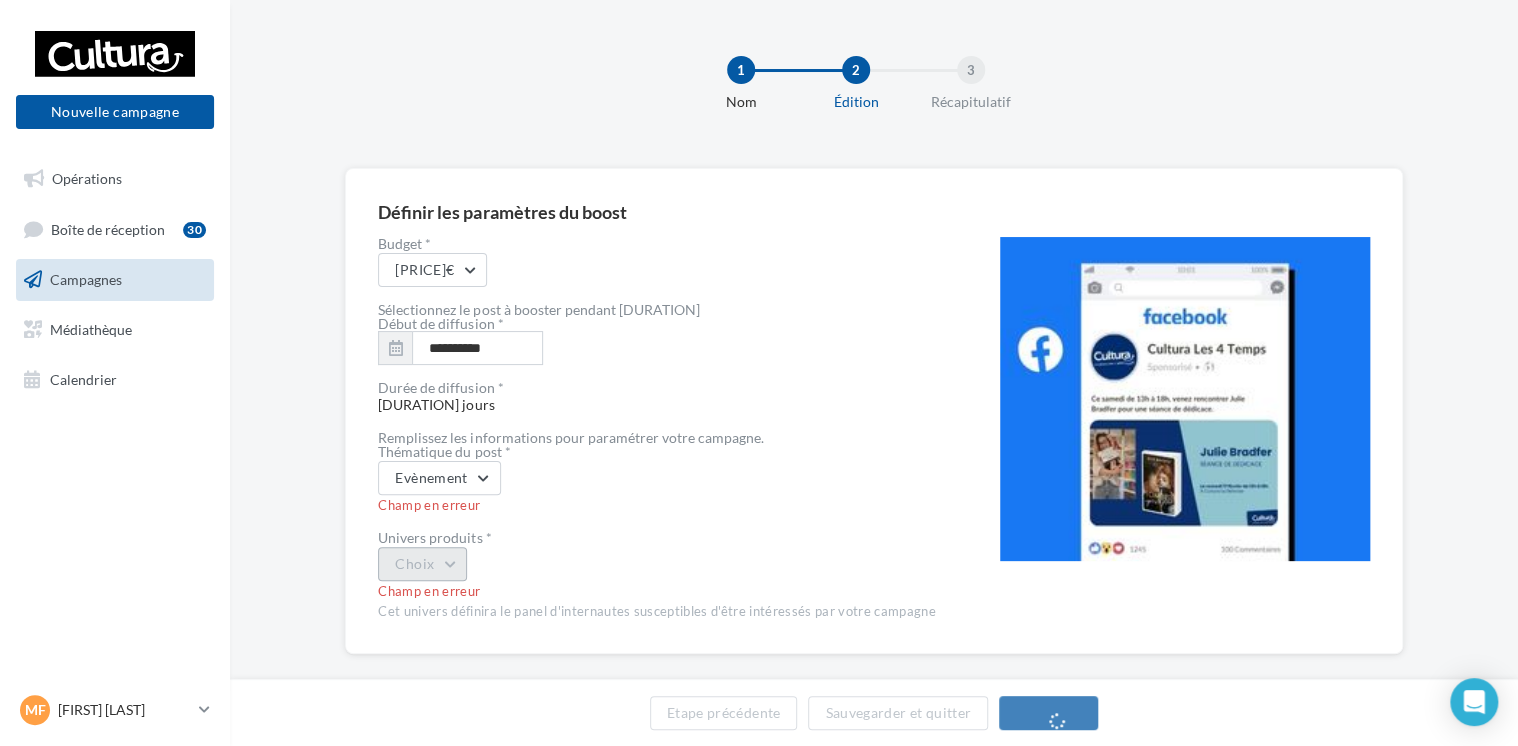 click on "Choix" at bounding box center [422, 564] 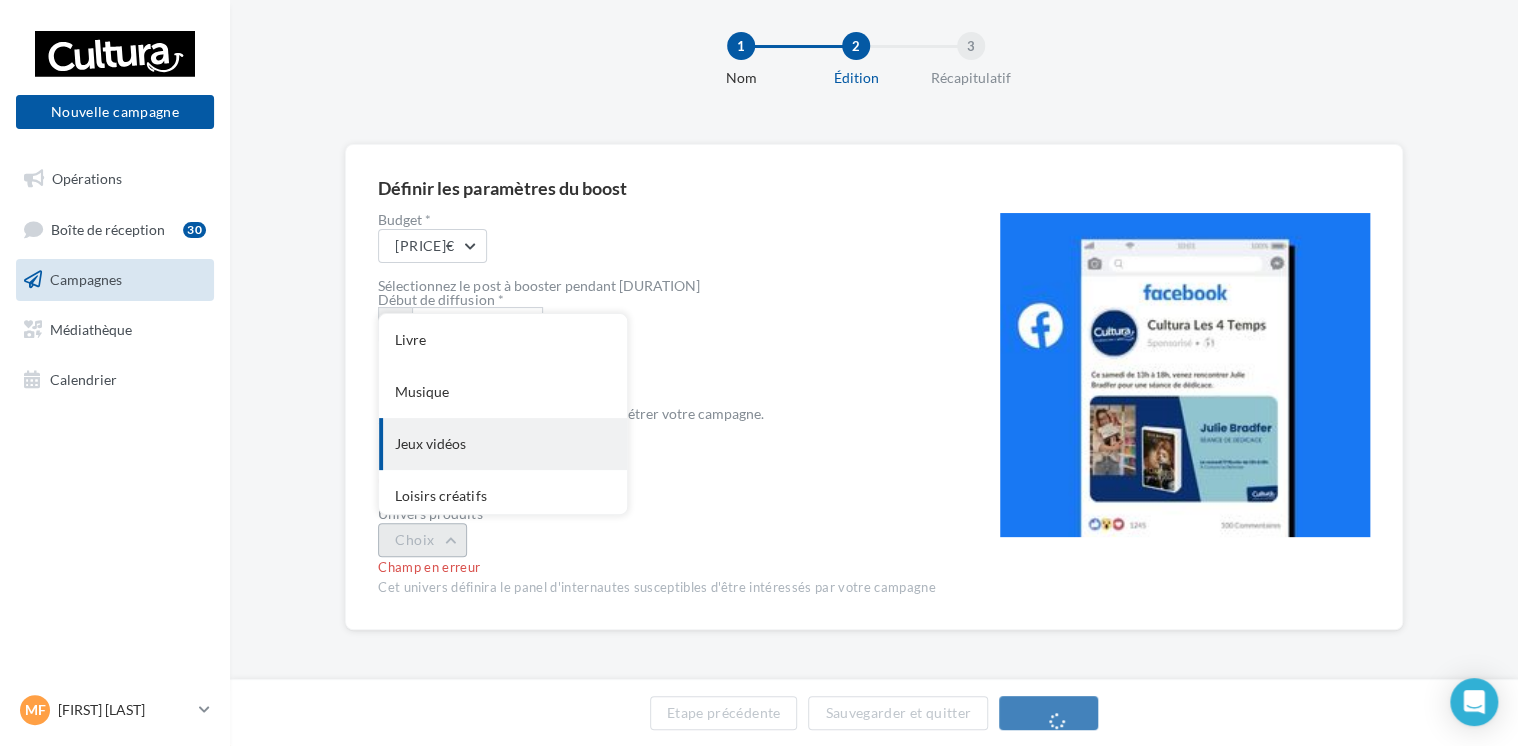 scroll, scrollTop: 4, scrollLeft: 0, axis: vertical 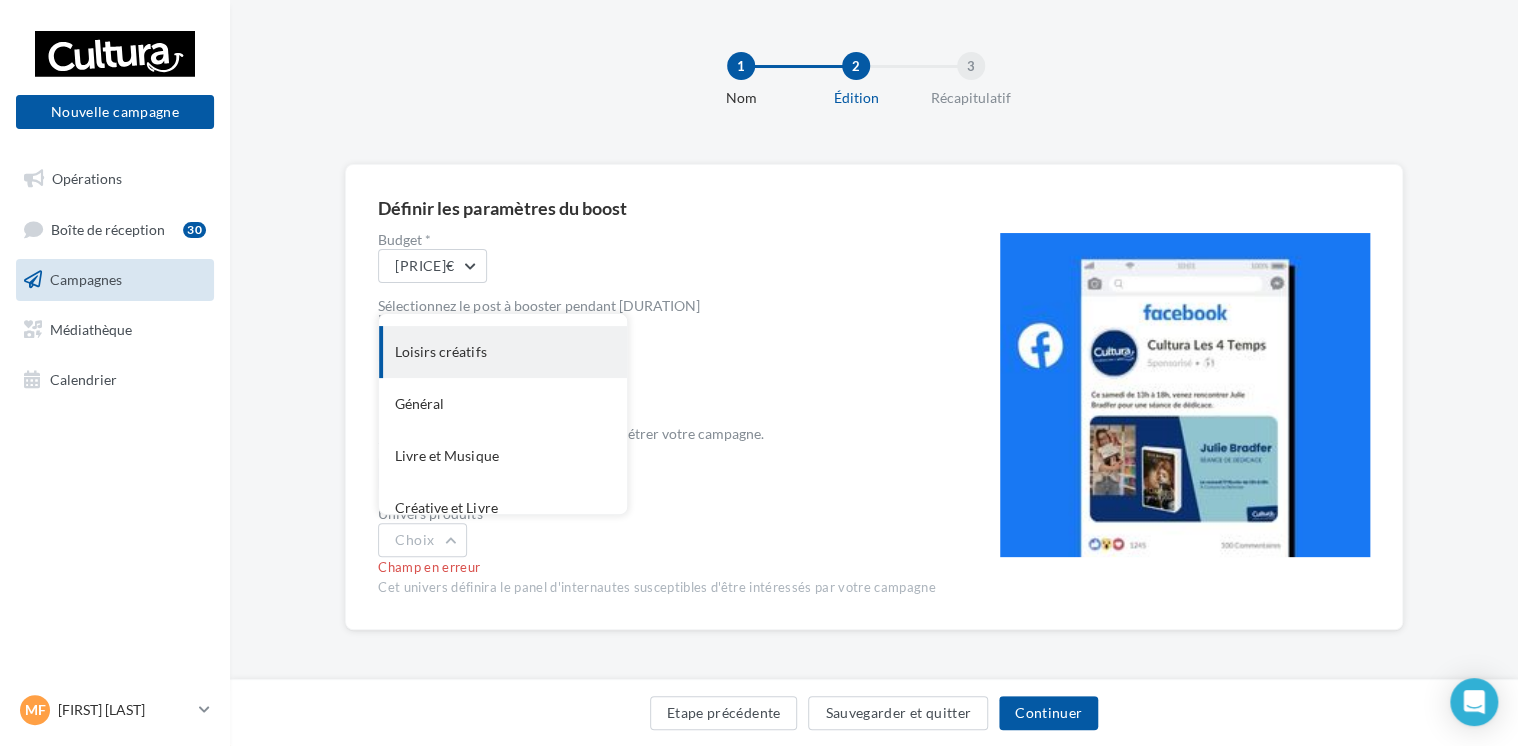 click on "Loisirs créatifs" at bounding box center (503, 196) 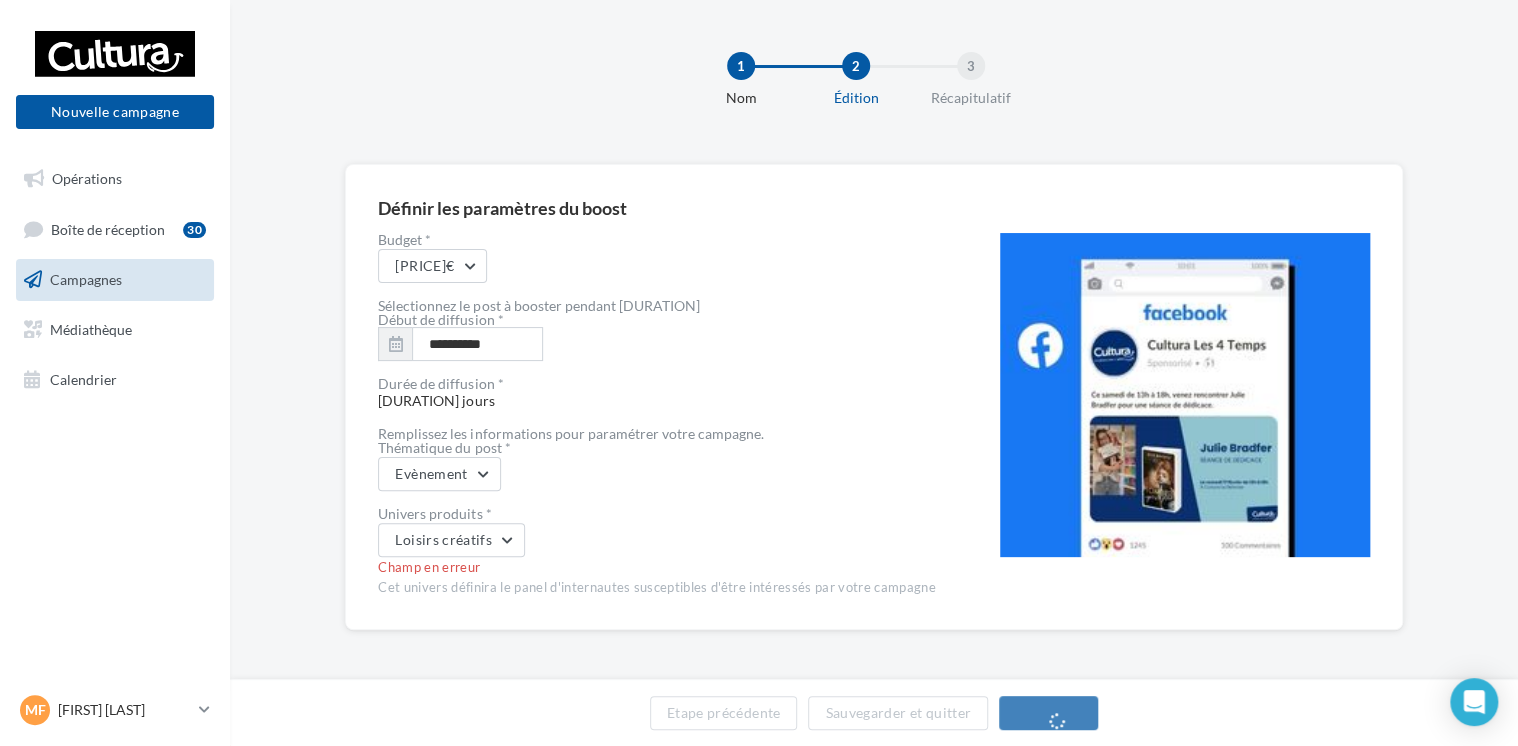 click on "Loisirs créatifs" at bounding box center (656, 474) 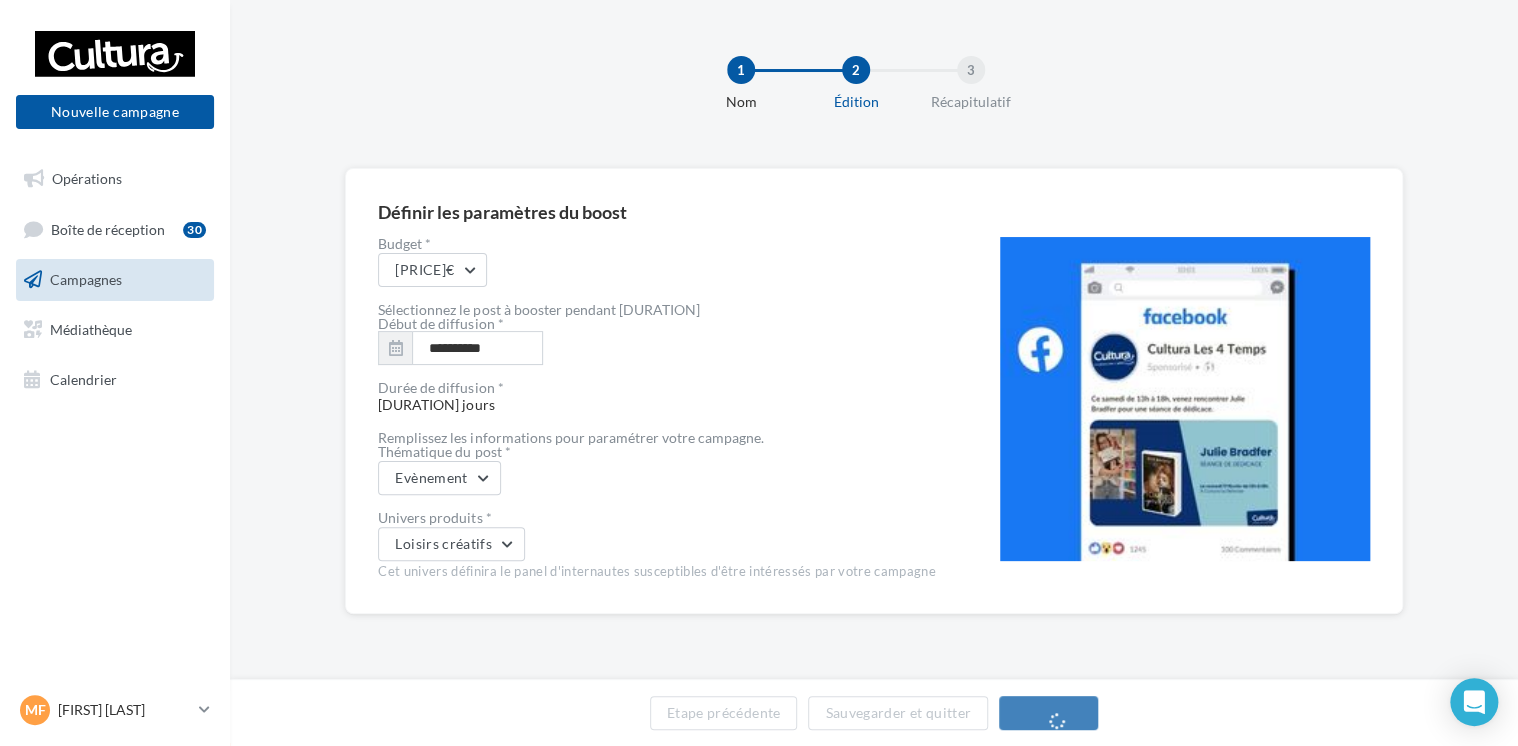 scroll, scrollTop: 0, scrollLeft: 0, axis: both 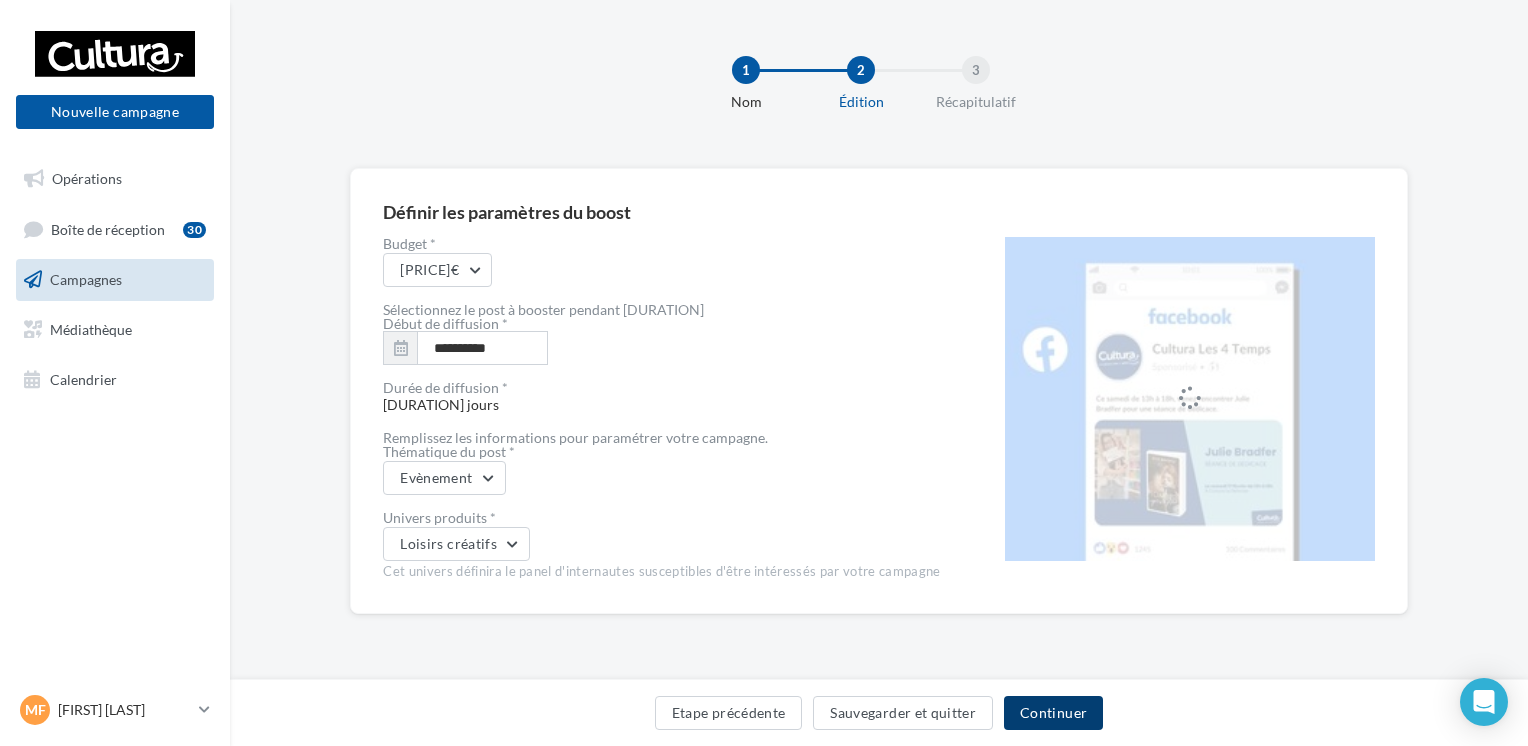 click on "Continuer" at bounding box center [1053, 713] 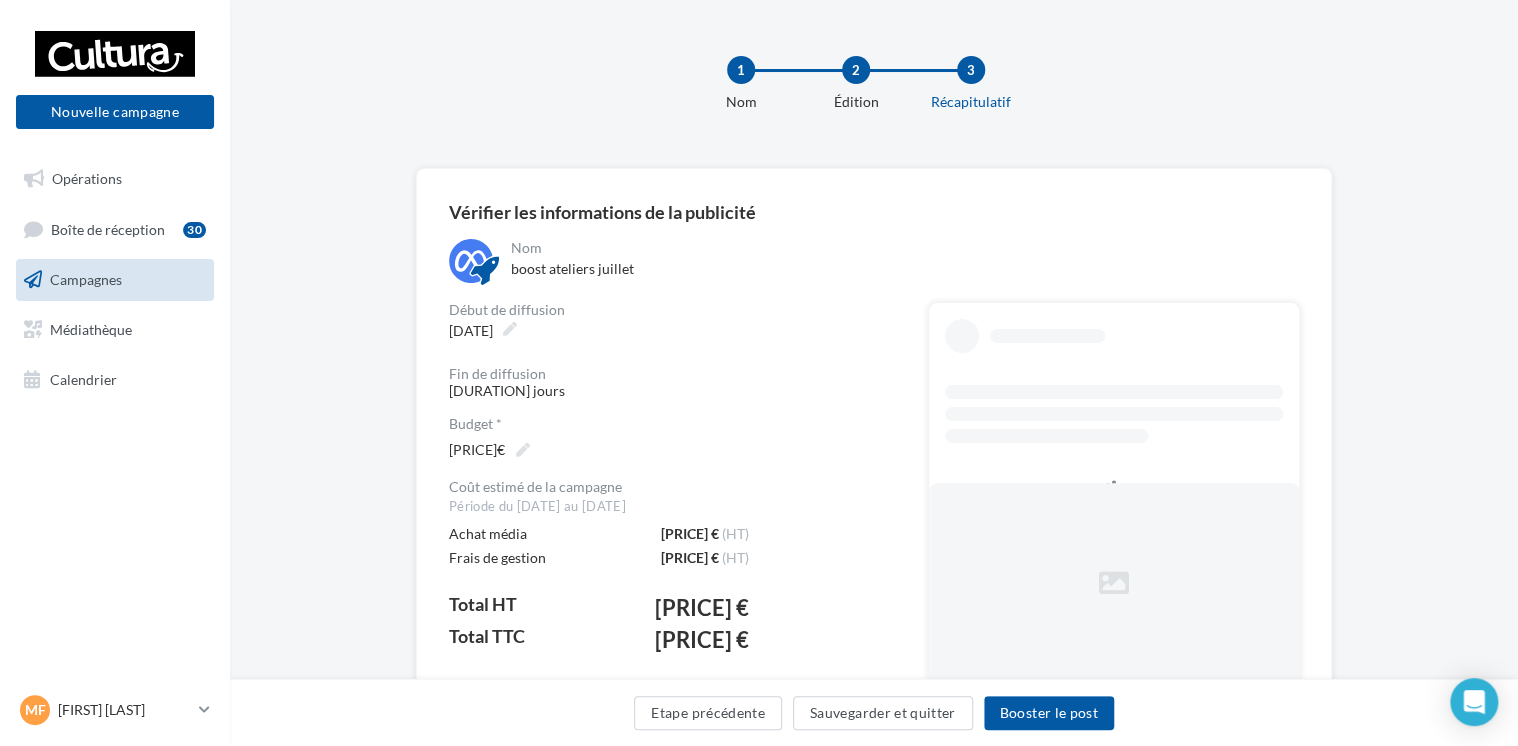 scroll, scrollTop: 114, scrollLeft: 0, axis: vertical 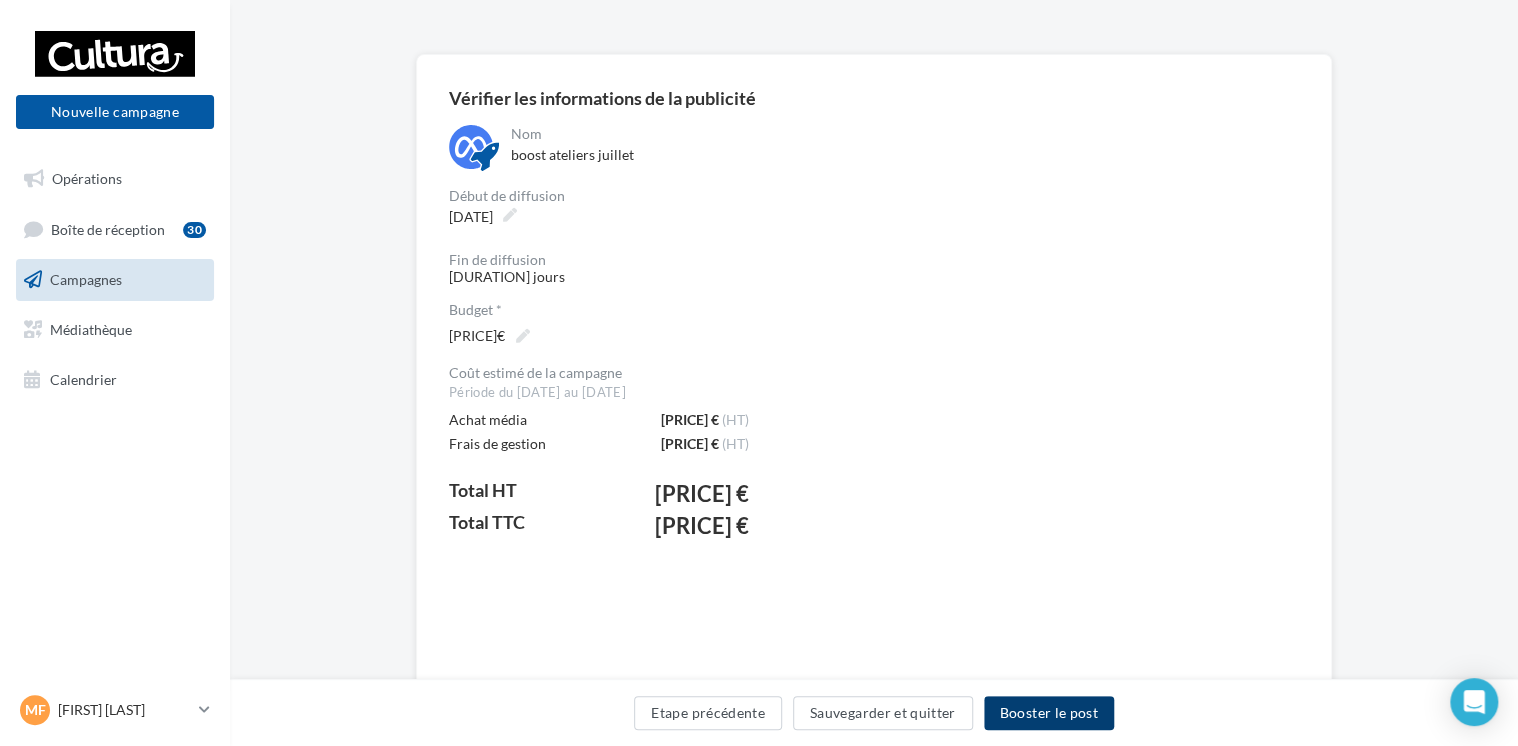 click on "Booster le post" at bounding box center (1049, 713) 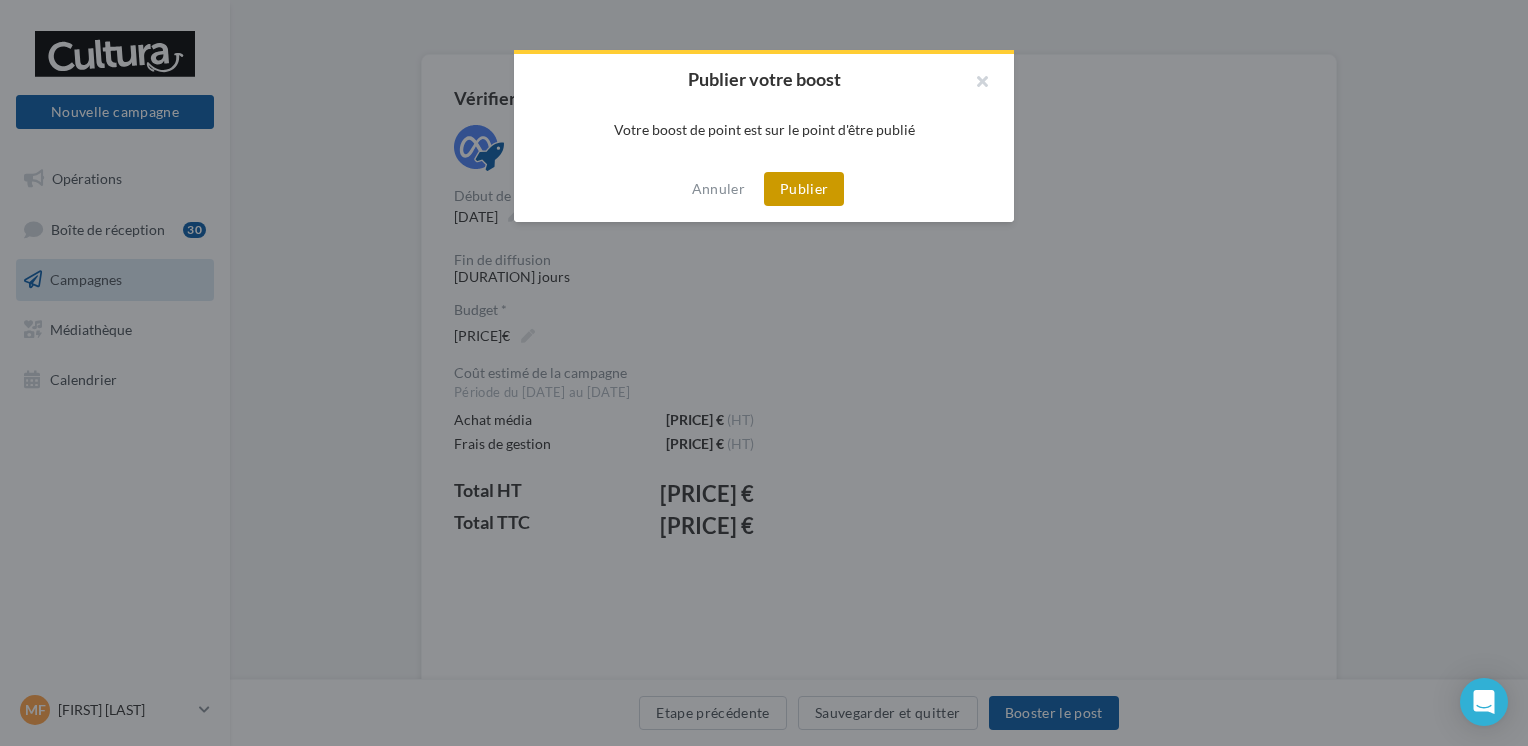 click on "Publier" at bounding box center (804, 189) 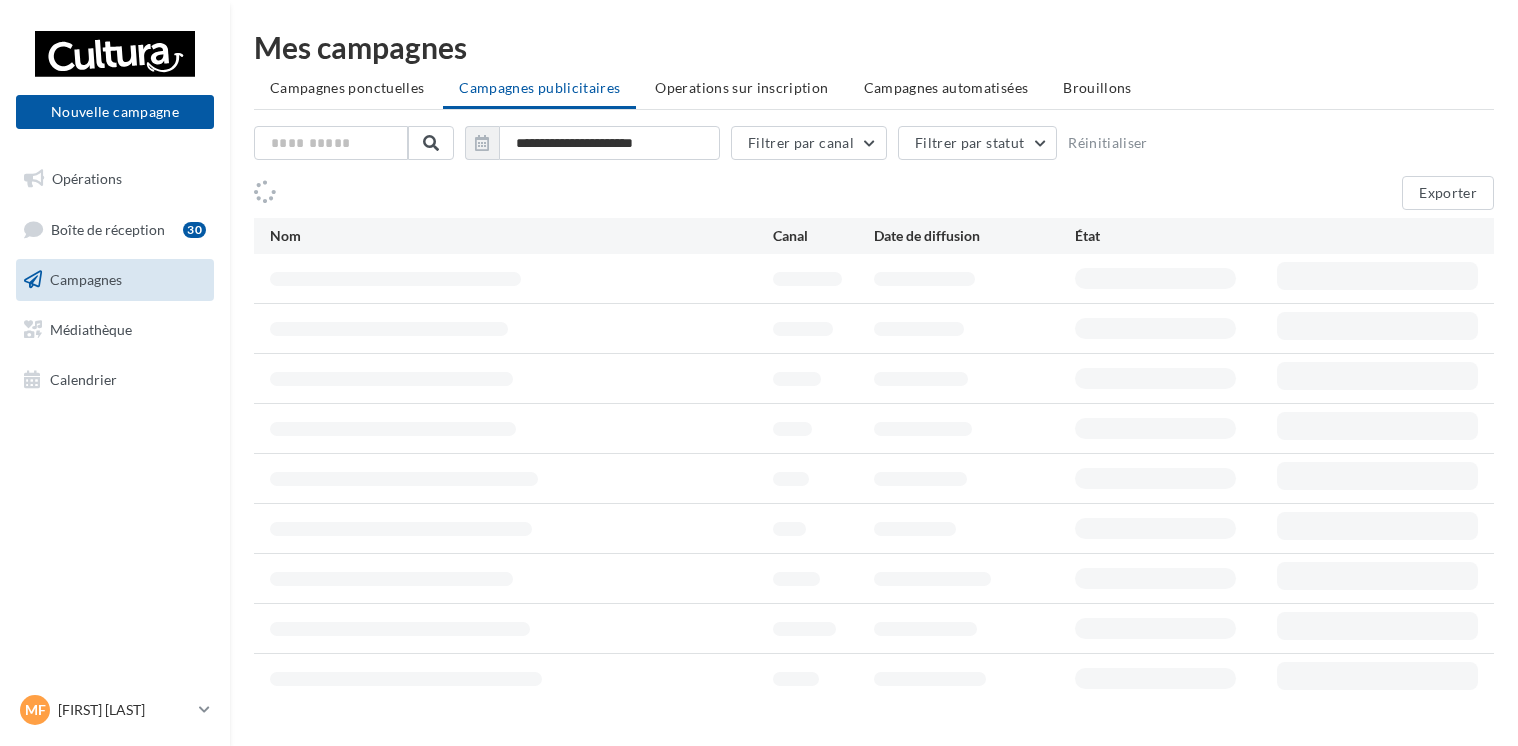 scroll, scrollTop: 0, scrollLeft: 0, axis: both 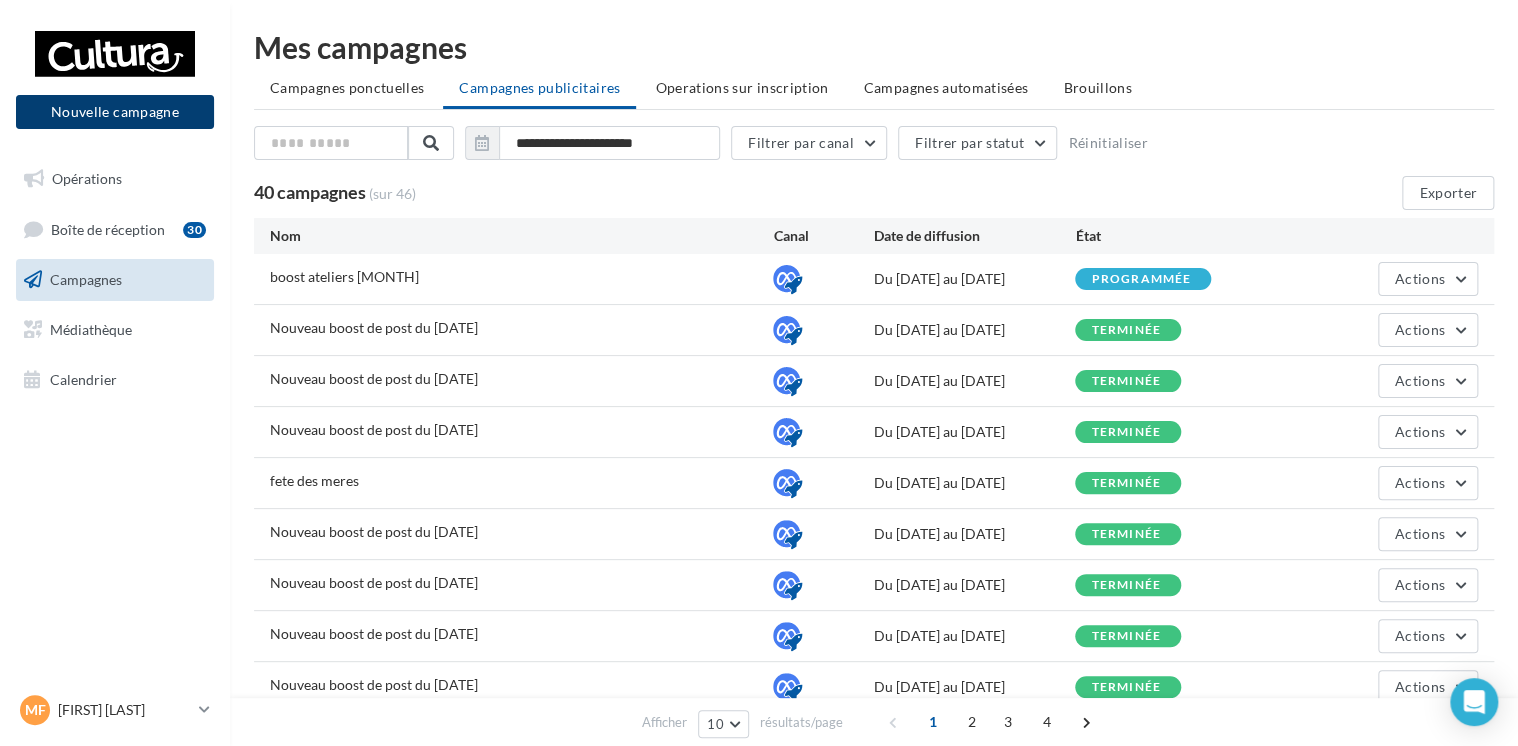 click on "Nouvelle campagne" at bounding box center (115, 112) 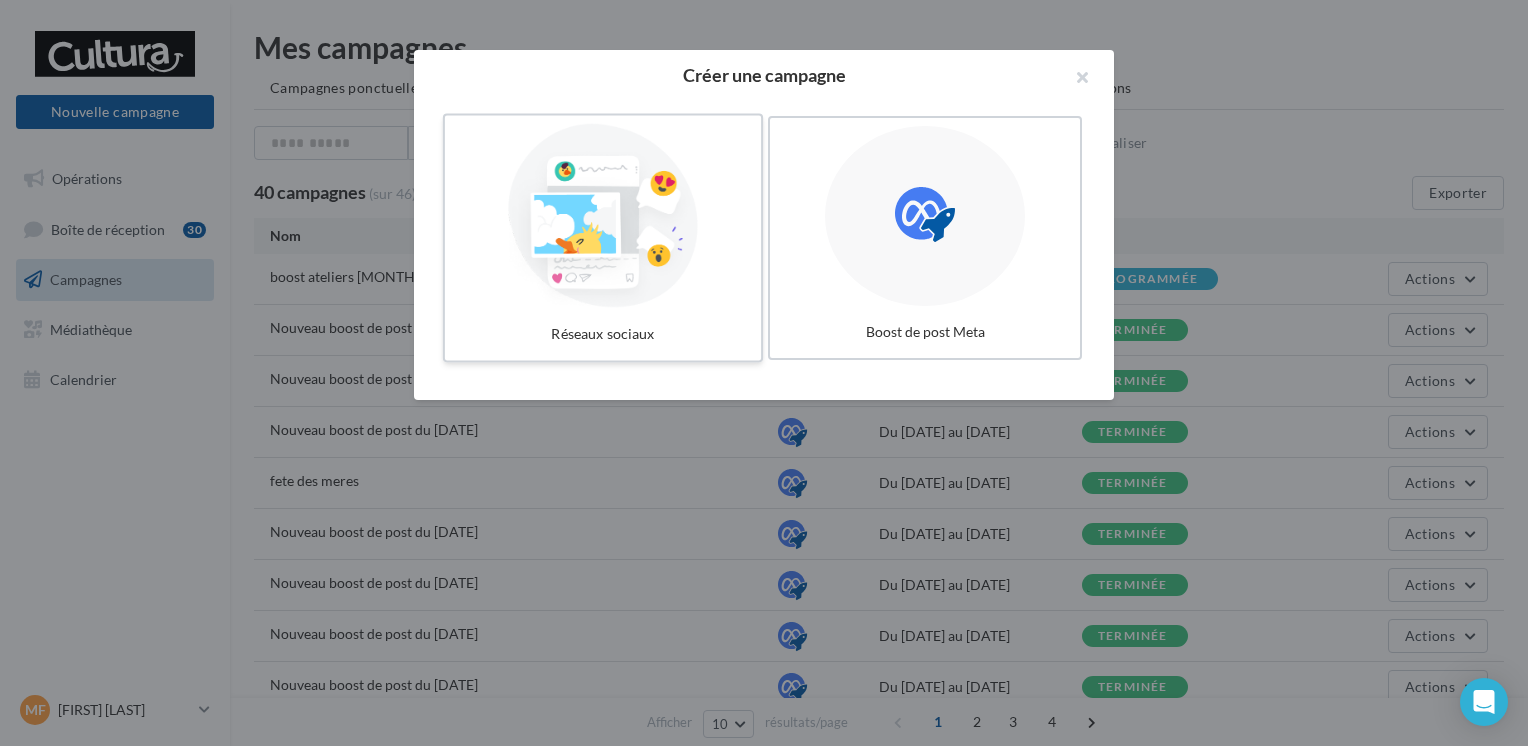 click at bounding box center (603, 216) 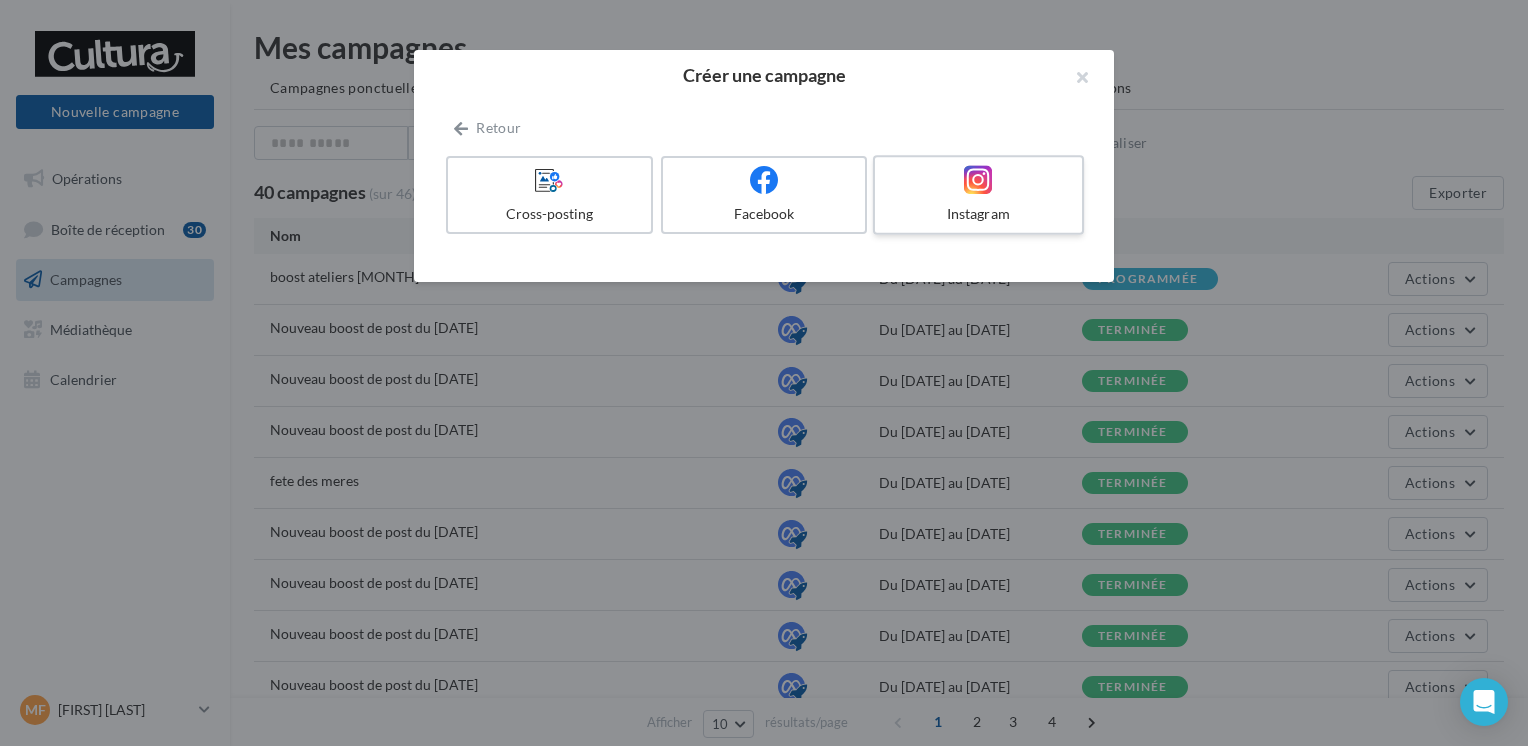 click on "Instagram" at bounding box center (978, 195) 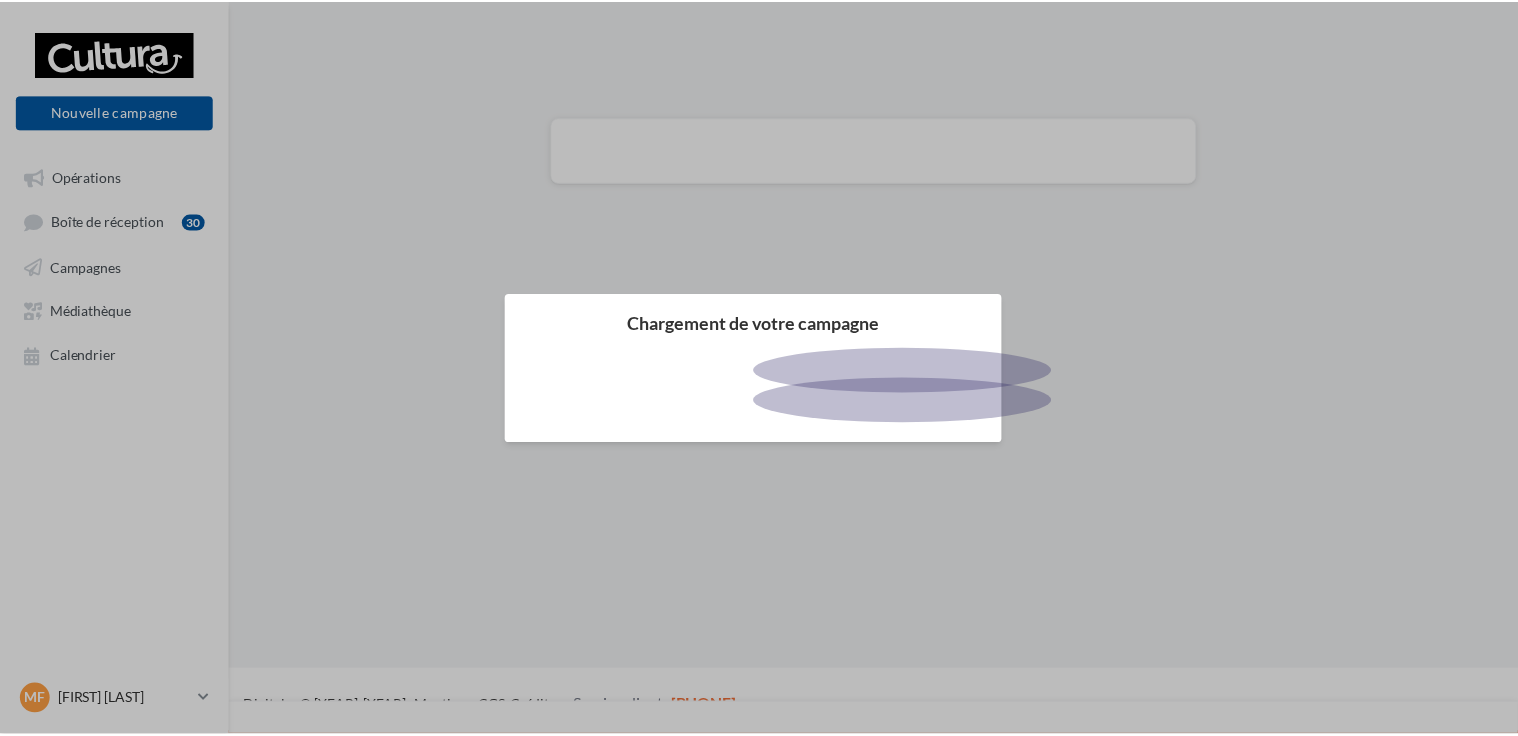 scroll, scrollTop: 0, scrollLeft: 0, axis: both 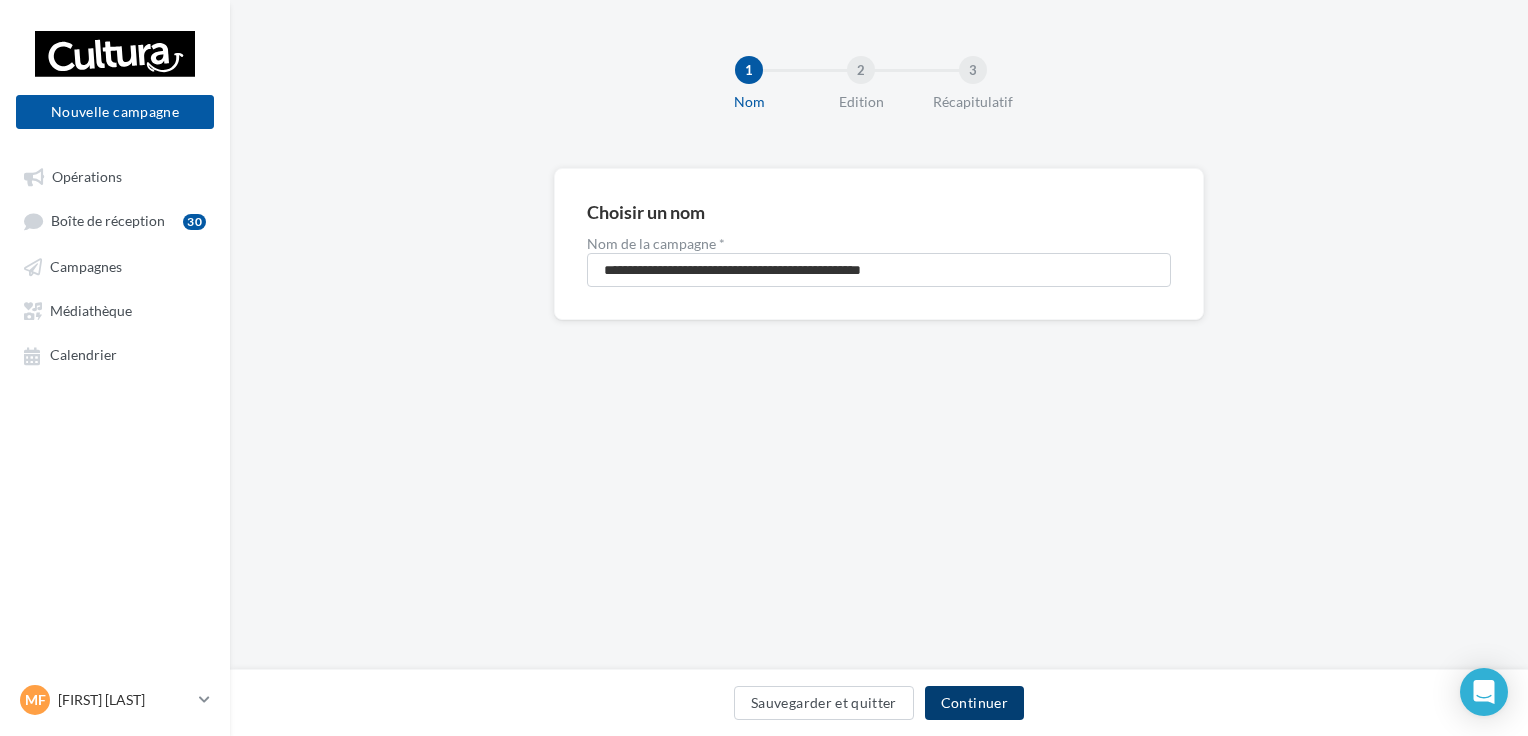 click on "Continuer" at bounding box center [974, 703] 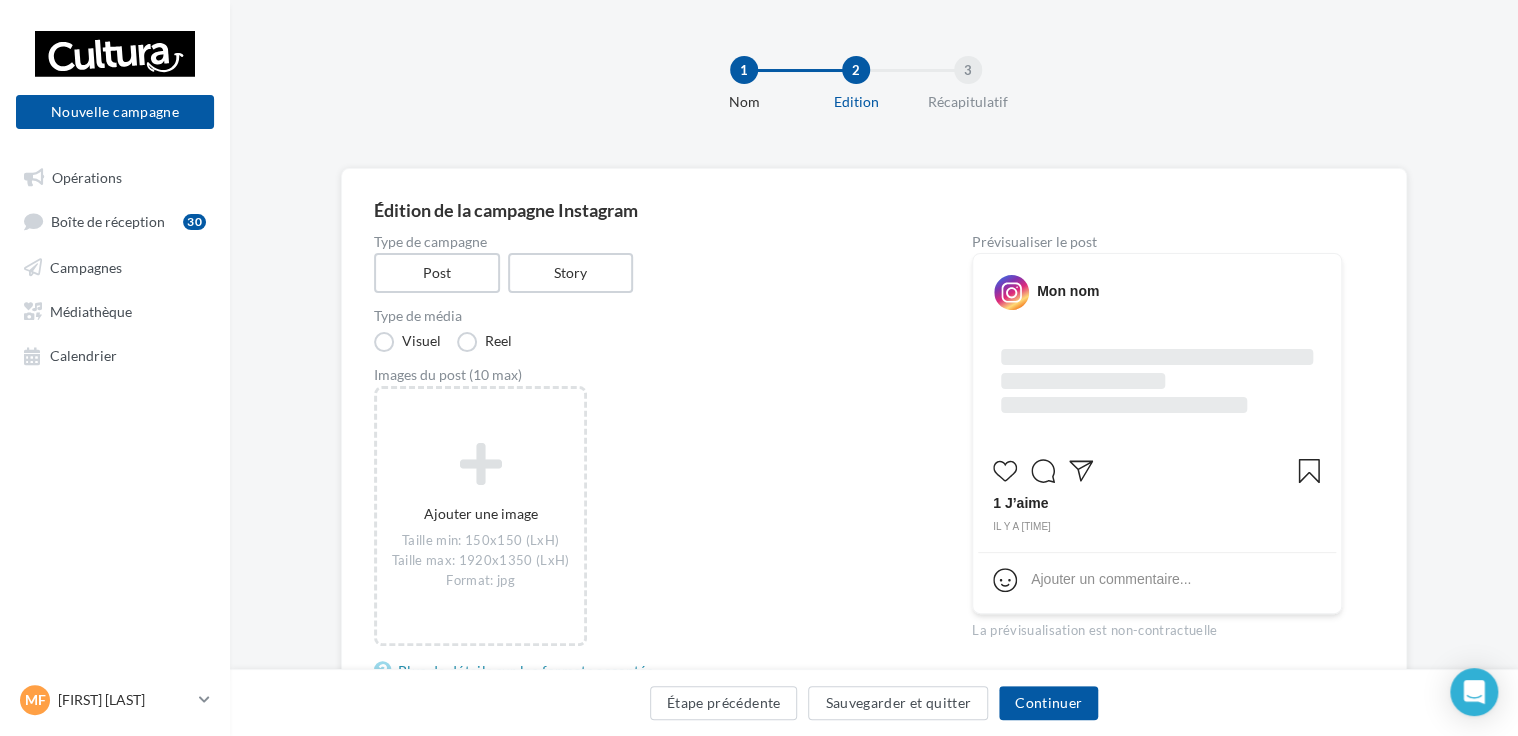 drag, startPoint x: 1037, startPoint y: 712, endPoint x: 867, endPoint y: 546, distance: 237.60472 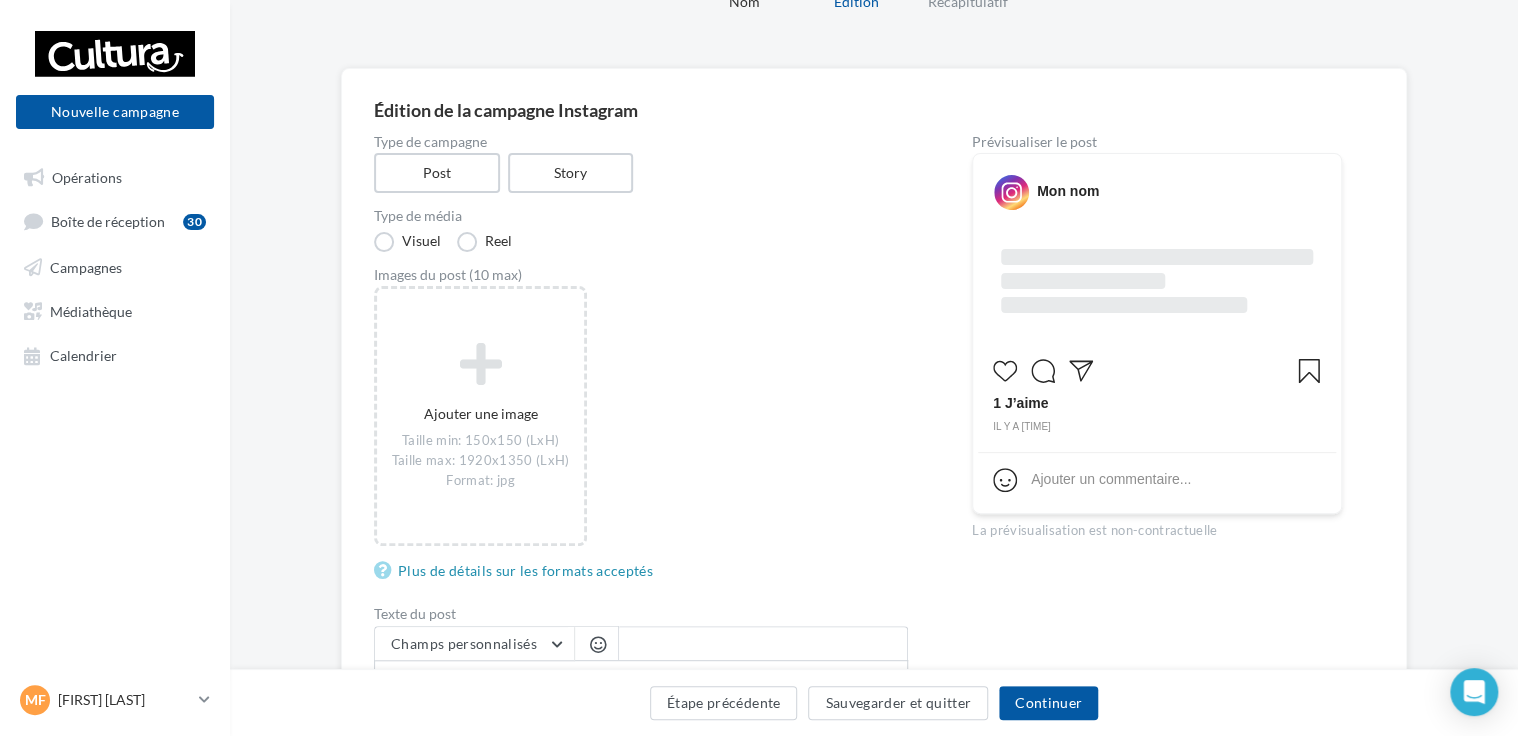 scroll, scrollTop: 100, scrollLeft: 0, axis: vertical 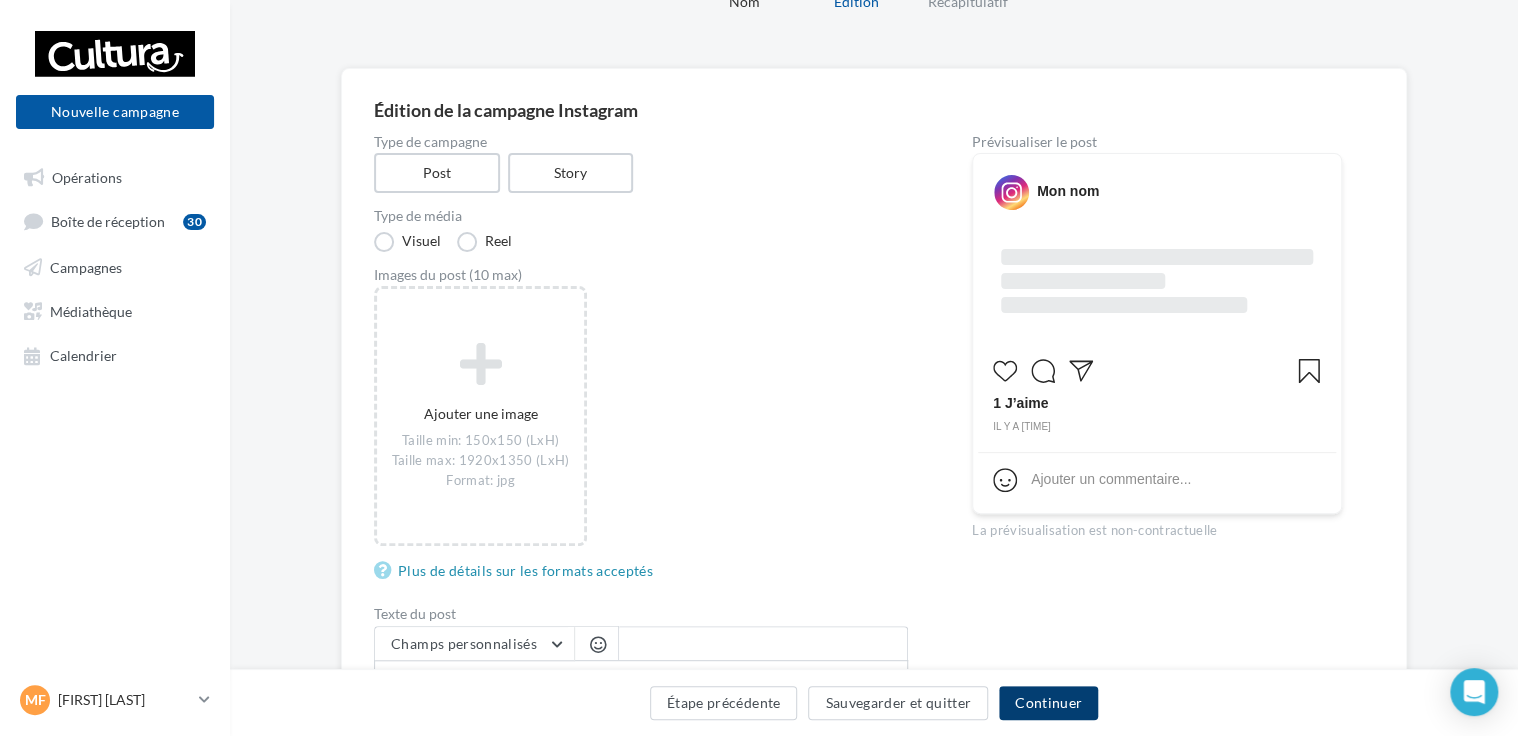 click on "Continuer" at bounding box center [1048, 703] 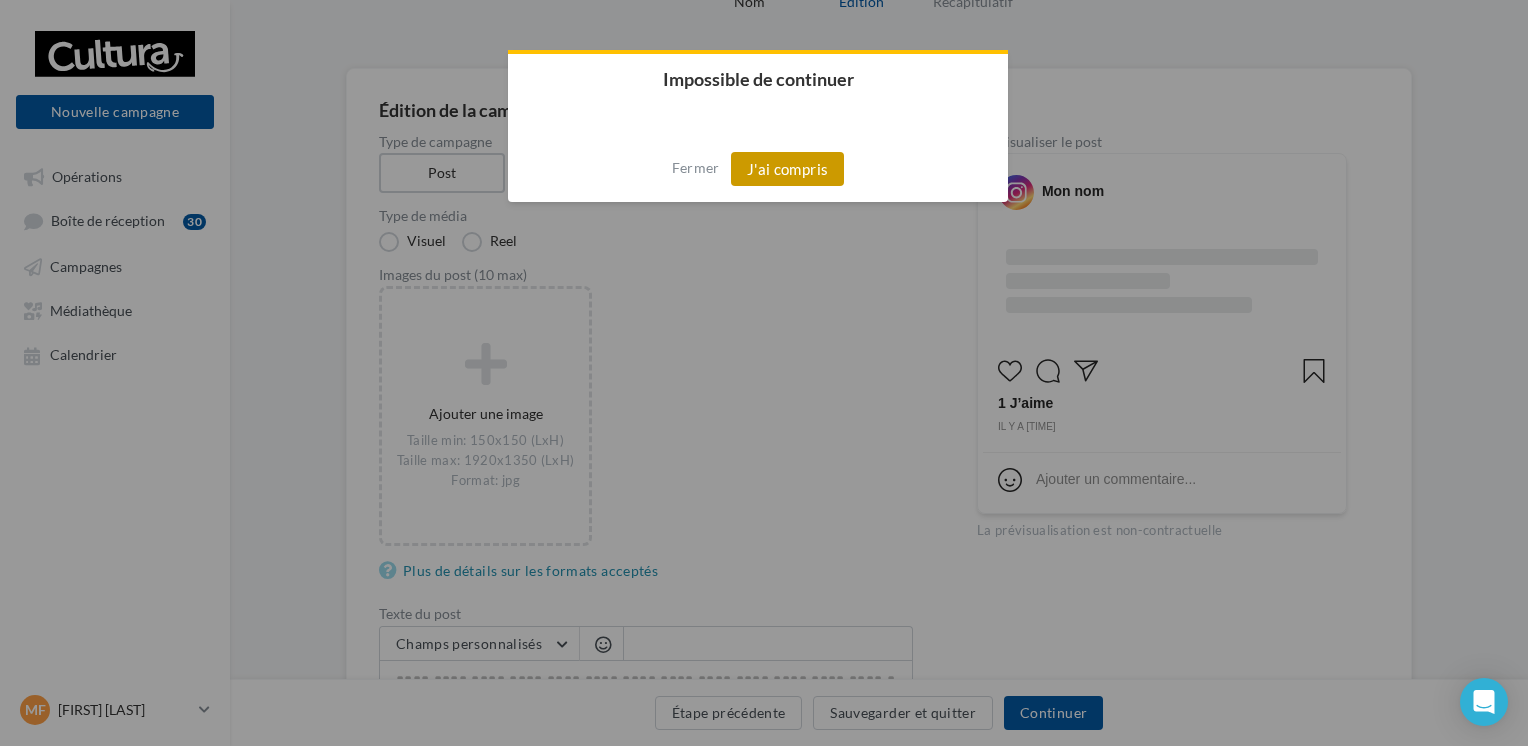 click on "J'ai compris" at bounding box center (788, 169) 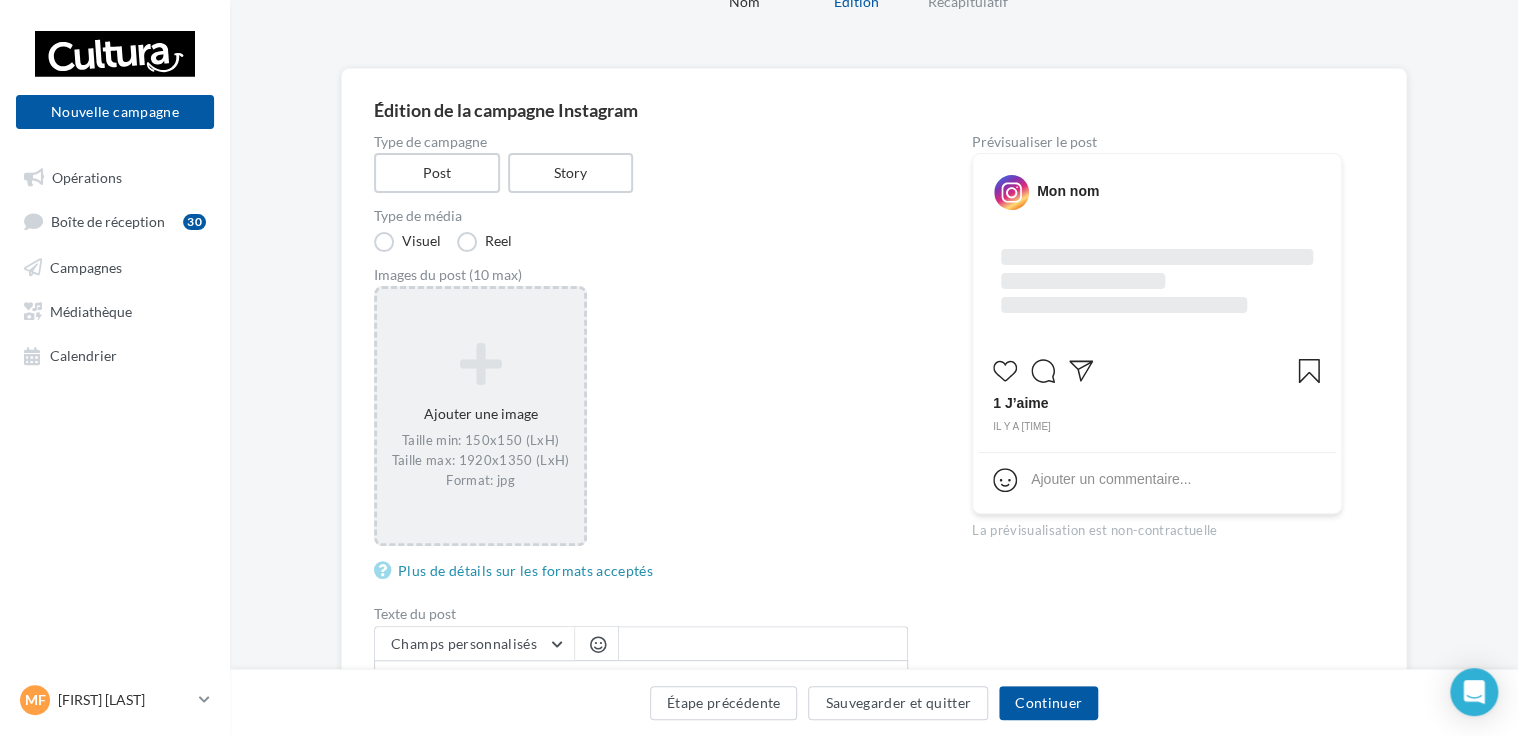 click on "Taille min: 150x150 (LxH)   Taille max: 1920x1350 (LxH)   Format: jpg" at bounding box center (480, 461) 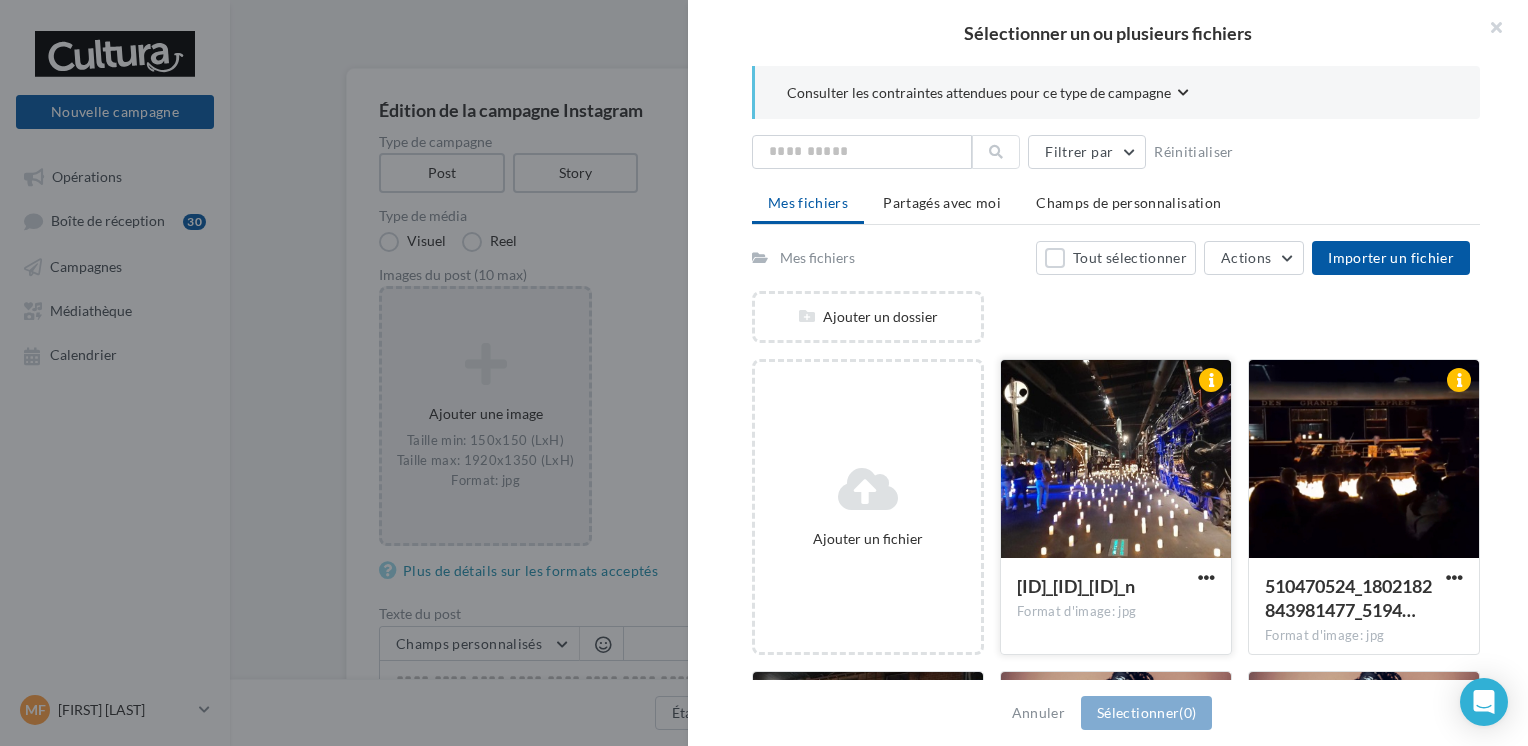 click at bounding box center [1116, 460] 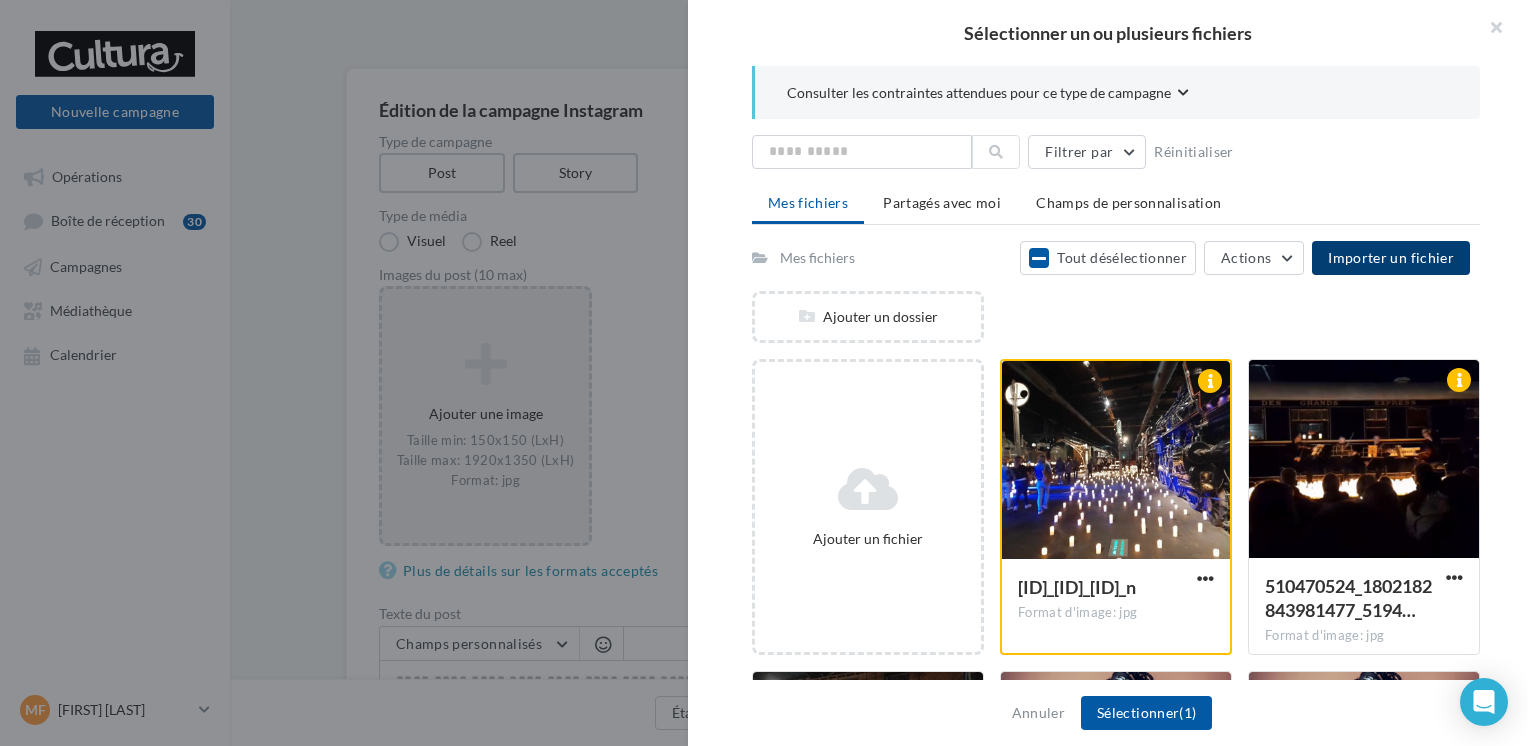click on "Importer un fichier" at bounding box center (1391, 257) 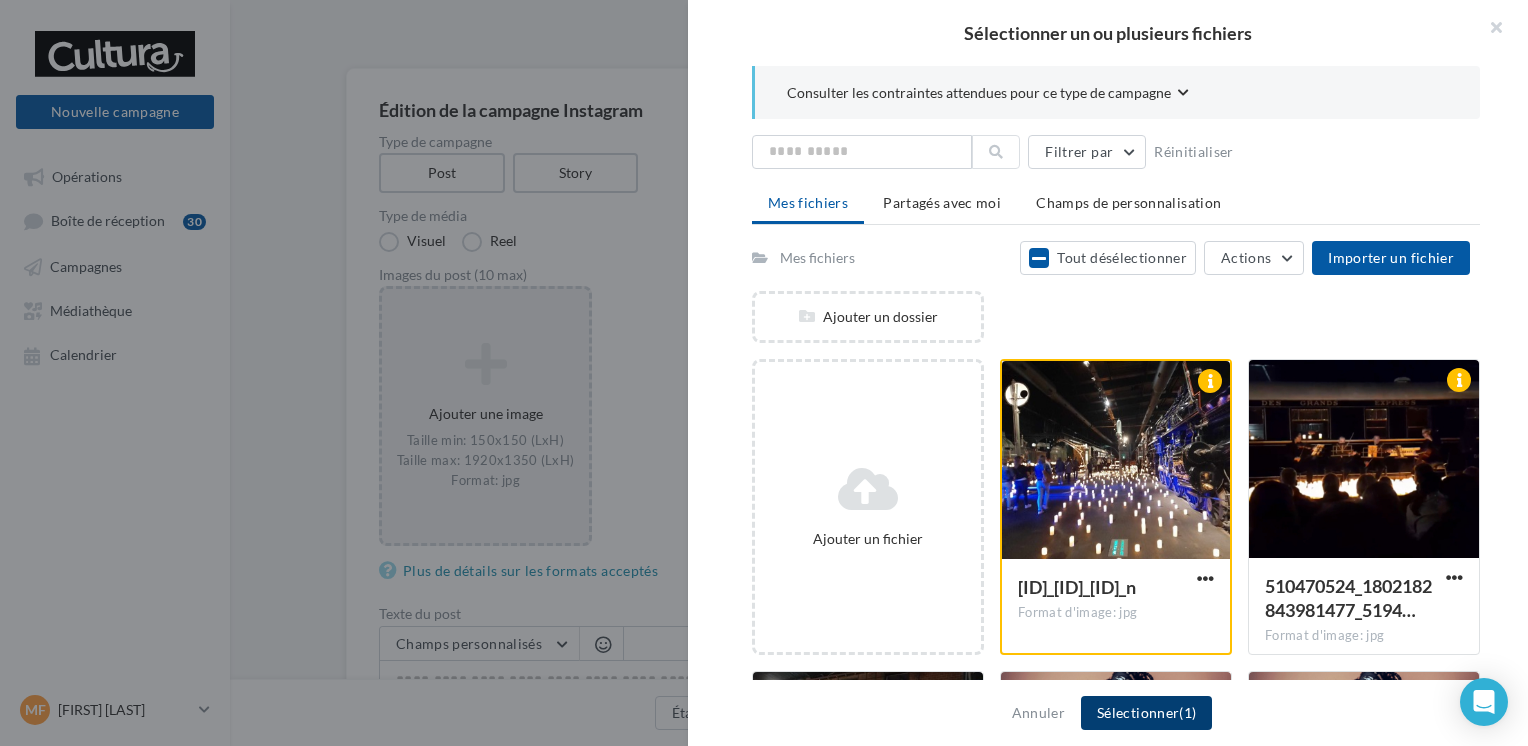 click on "Sélectionner   (1)" at bounding box center (1146, 713) 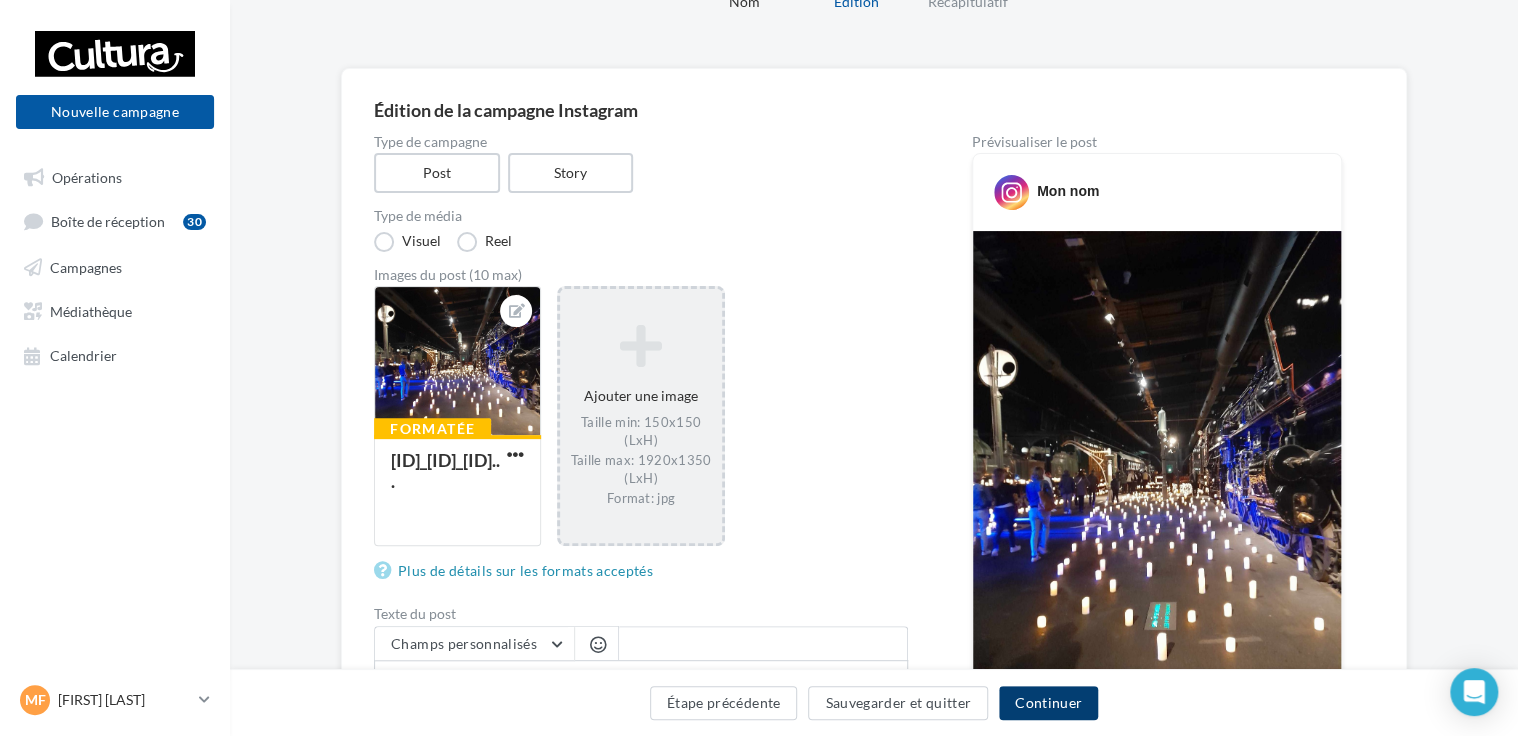 click on "Continuer" at bounding box center [1048, 703] 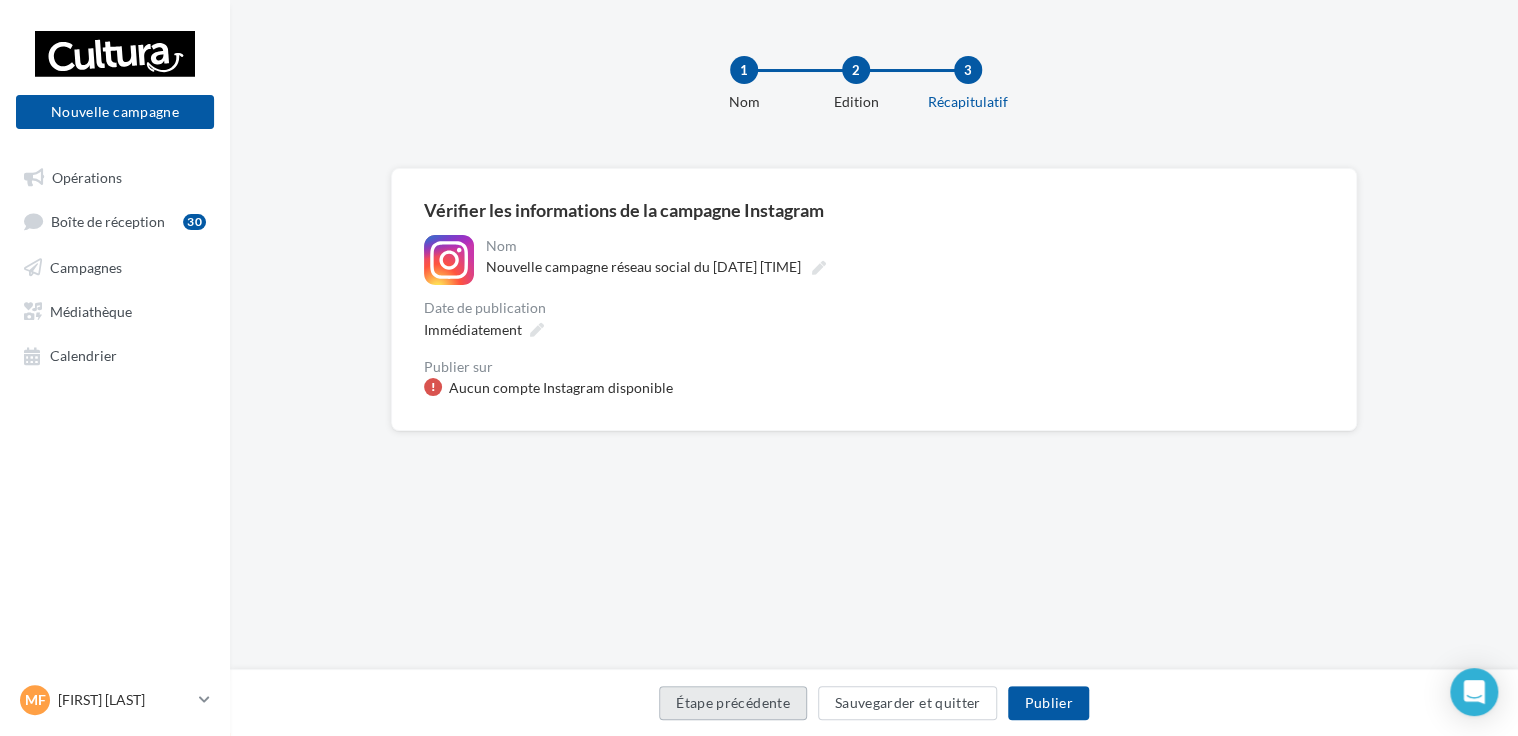 scroll, scrollTop: 0, scrollLeft: 0, axis: both 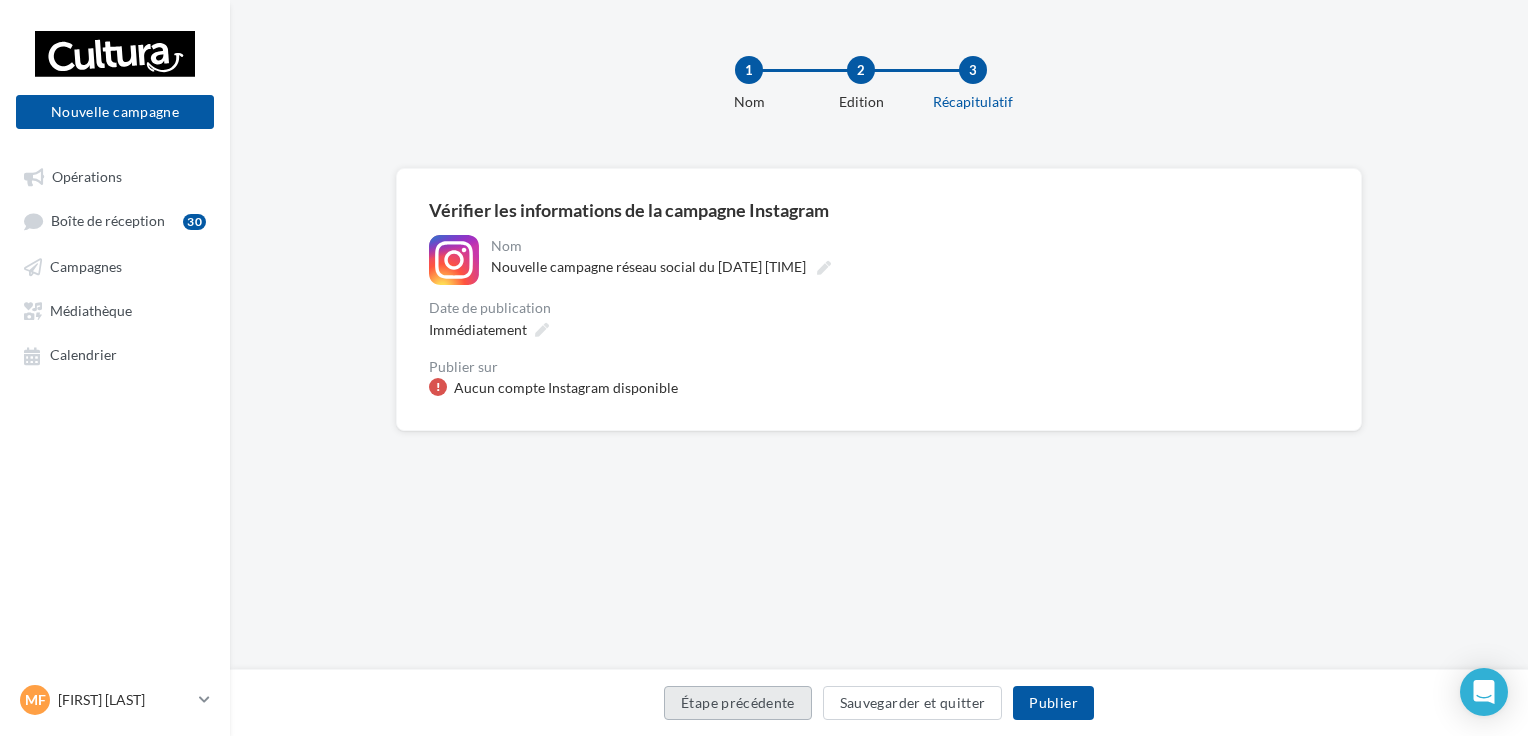 click on "Étape précédente" at bounding box center [738, 703] 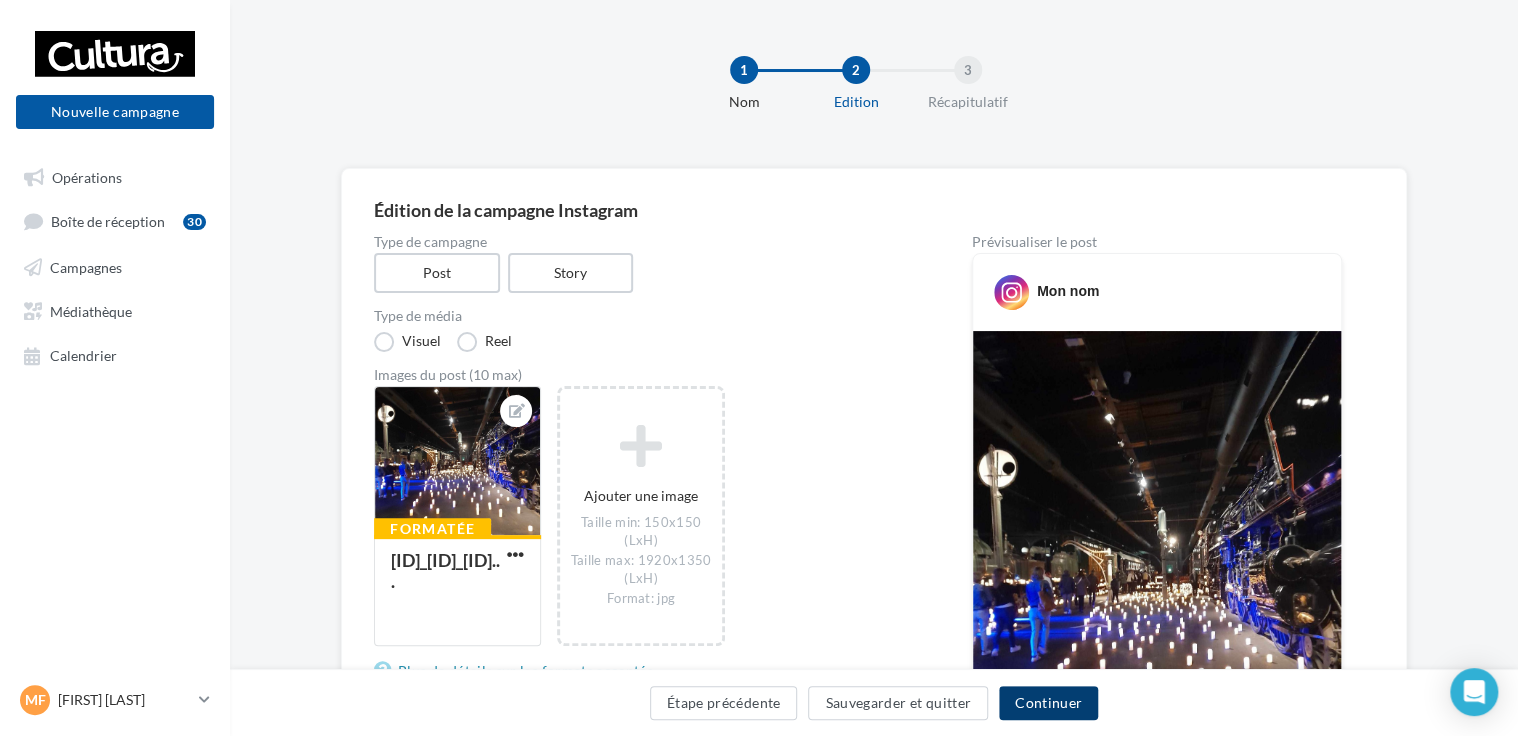 click on "Continuer" at bounding box center [1048, 703] 